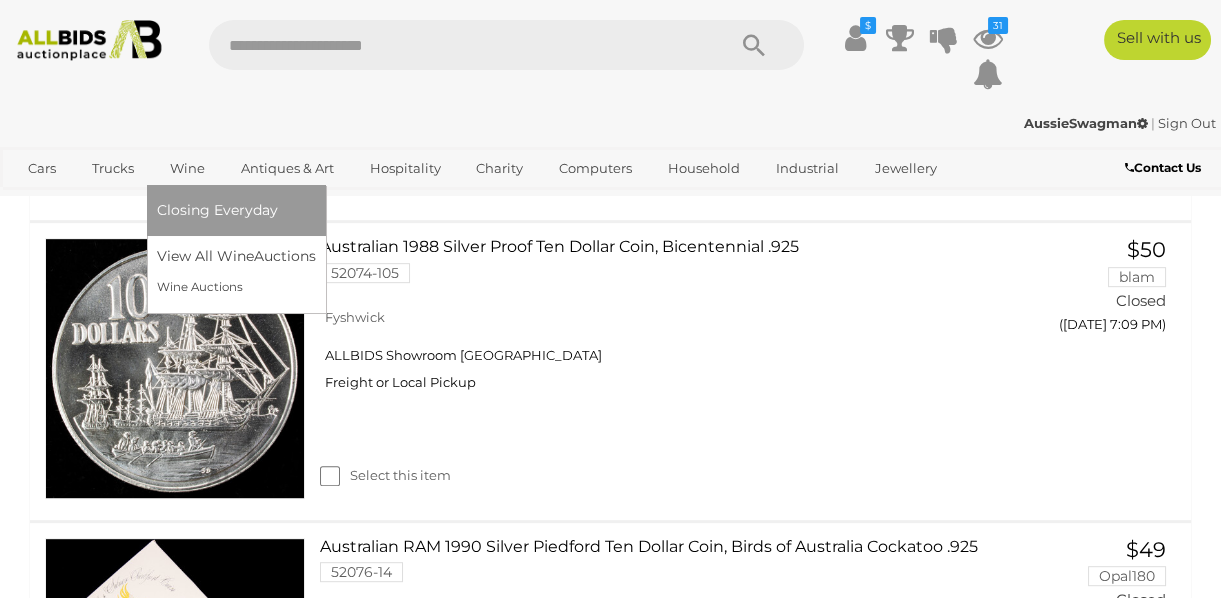 scroll, scrollTop: 1909, scrollLeft: 0, axis: vertical 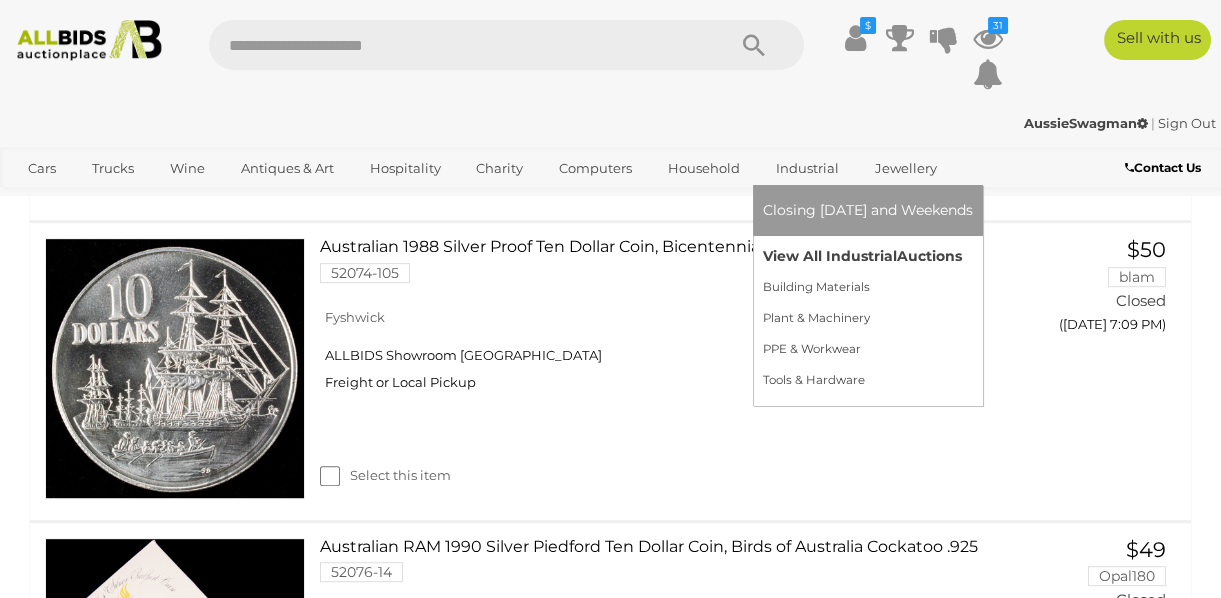 click on "View All Industrial  Auctions" at bounding box center (868, 256) 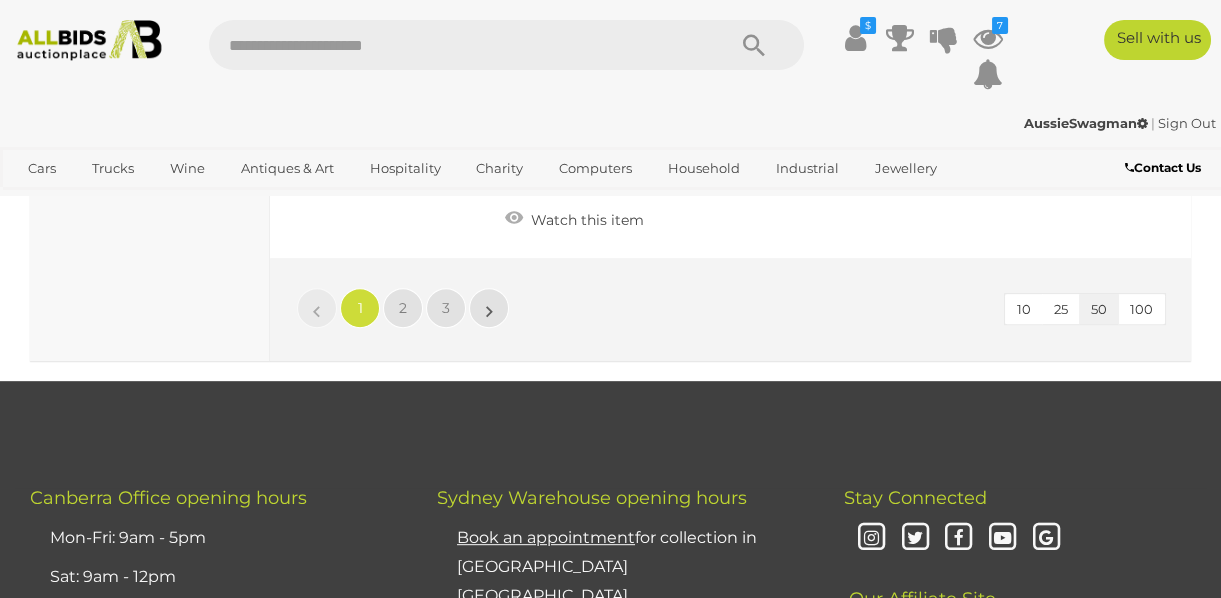 scroll, scrollTop: 15363, scrollLeft: 0, axis: vertical 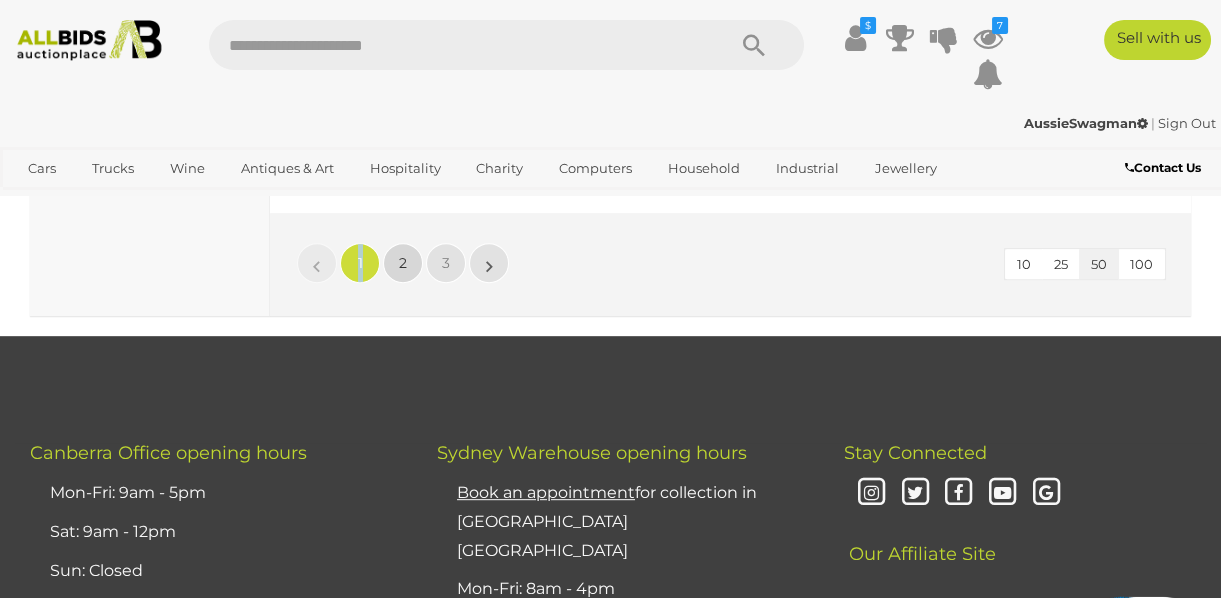 click on "10     25     50     100           «                 1                 2                   3                 »" at bounding box center [730, 264] 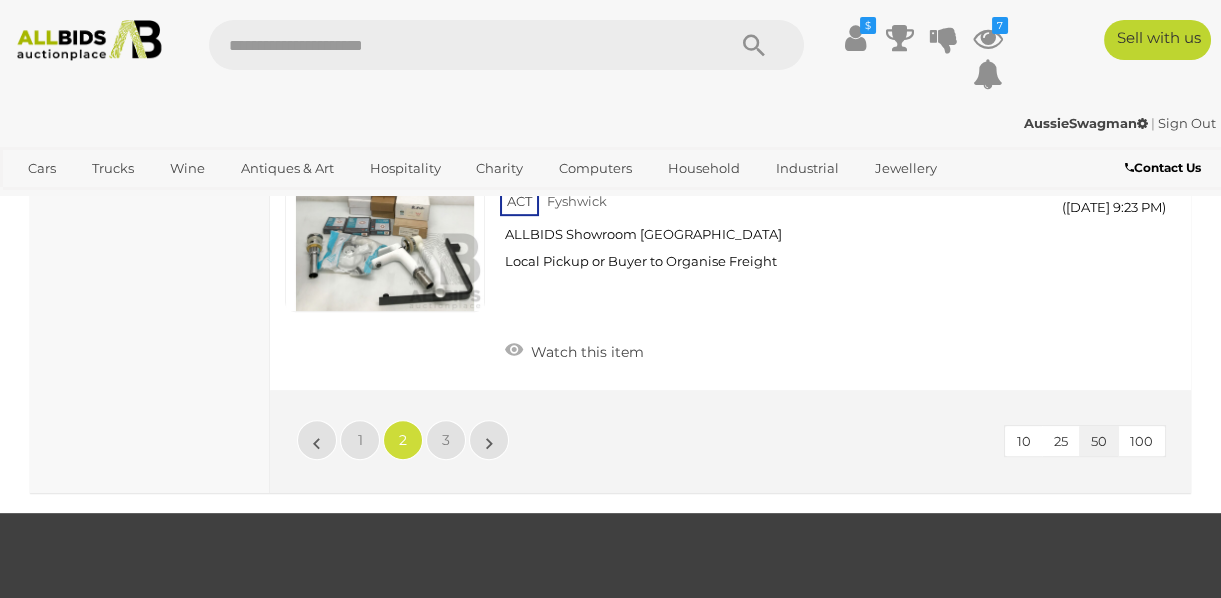 scroll, scrollTop: 15245, scrollLeft: 0, axis: vertical 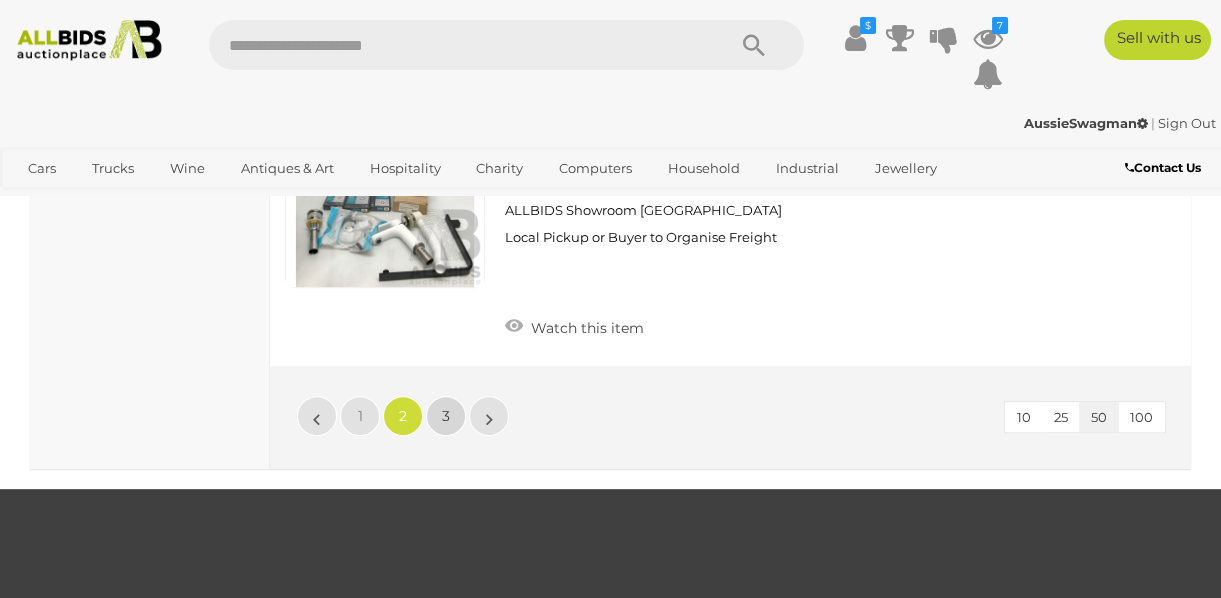 click on "3" at bounding box center (446, 416) 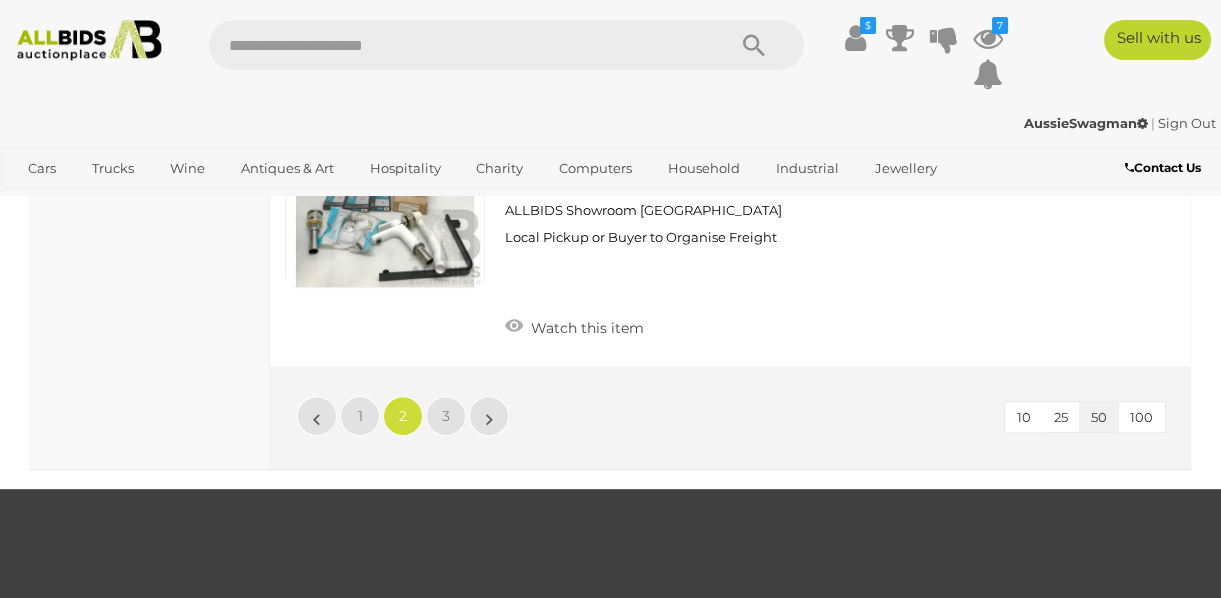 scroll, scrollTop: 336, scrollLeft: 0, axis: vertical 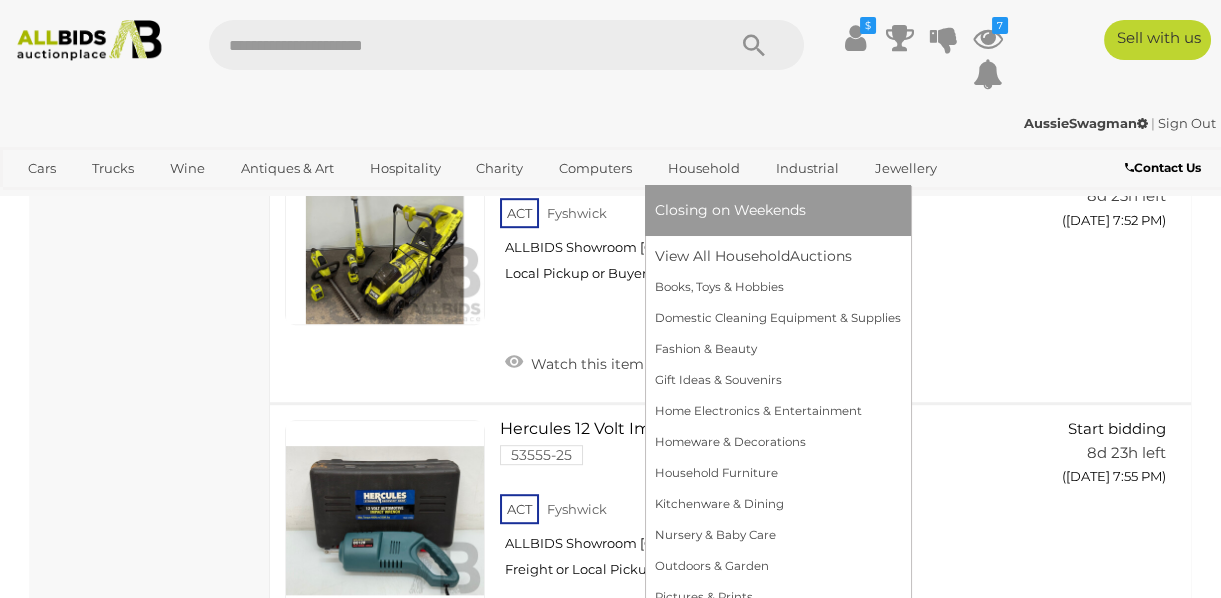 click on "Household" at bounding box center [704, 168] 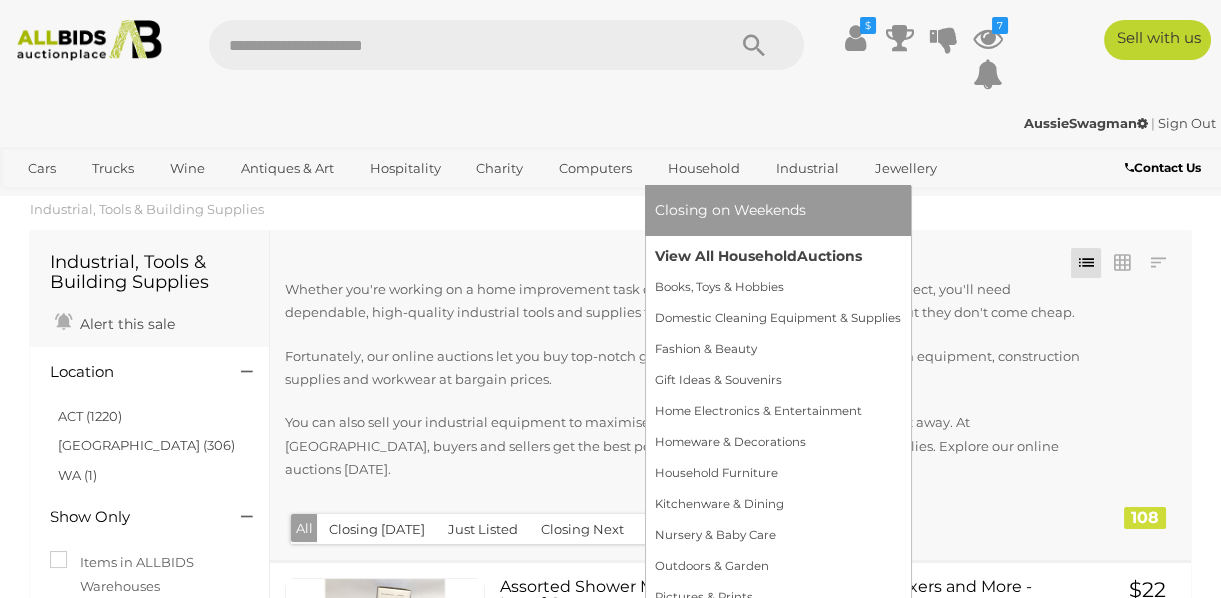 click on "View All Household  Auctions" at bounding box center (778, 256) 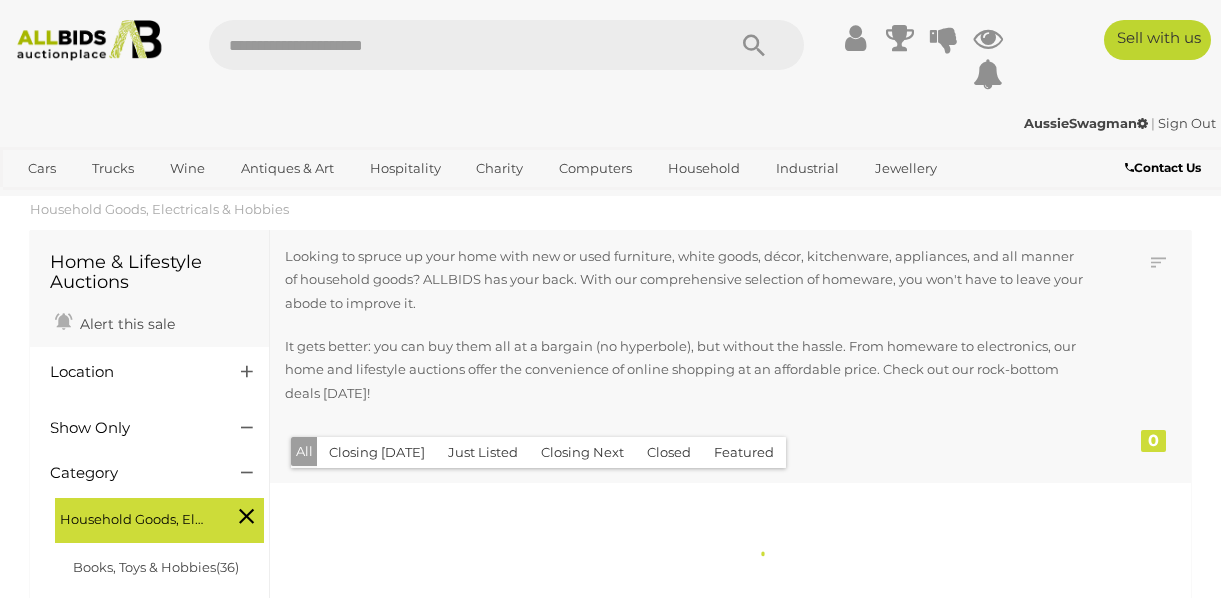 scroll, scrollTop: 0, scrollLeft: 0, axis: both 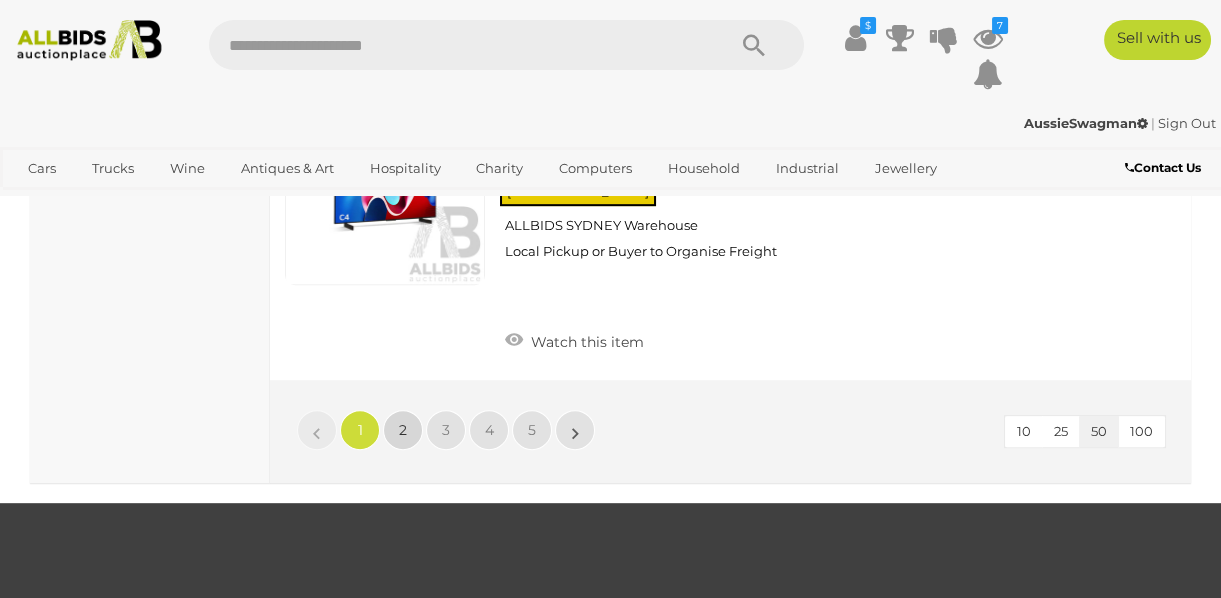 click on "2" at bounding box center (403, 430) 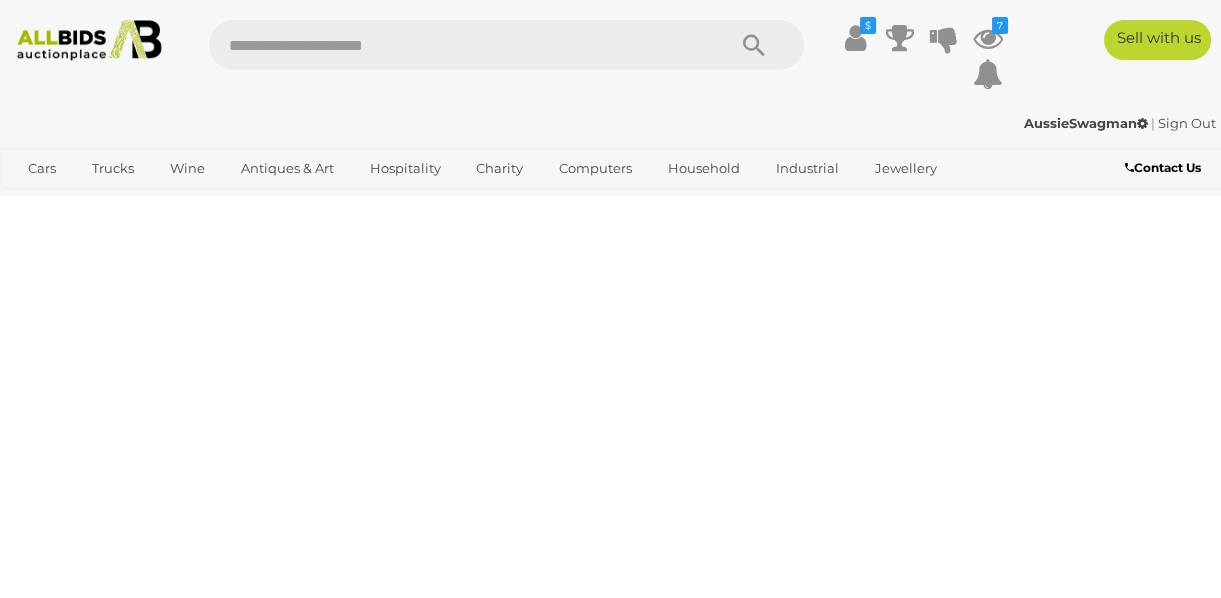 scroll, scrollTop: 316, scrollLeft: 0, axis: vertical 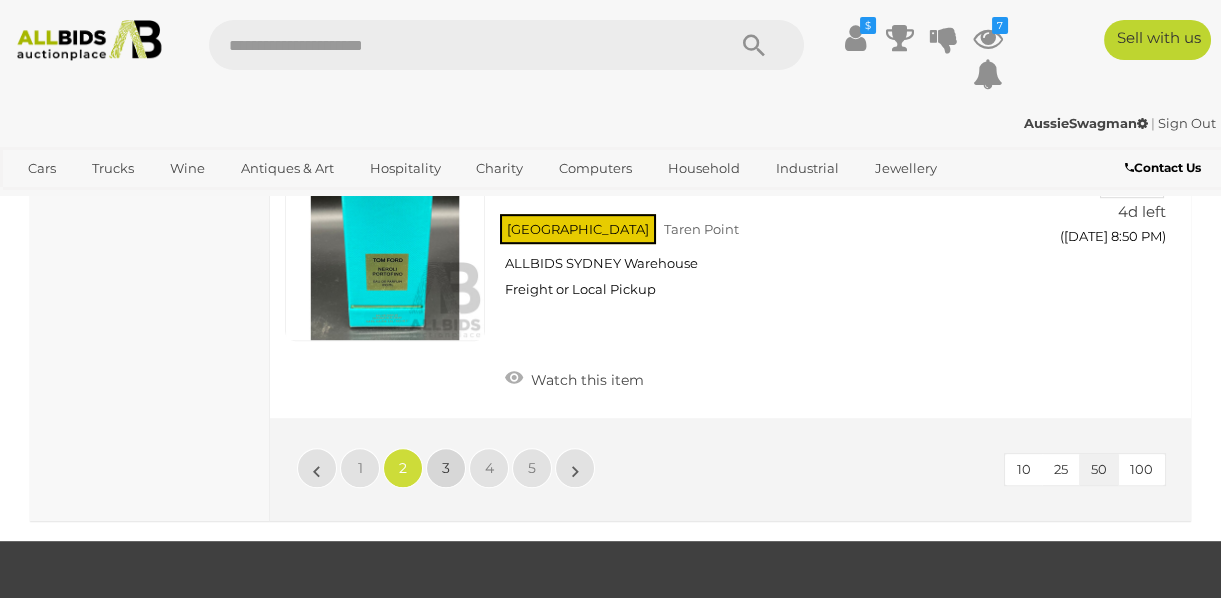 click on "3" at bounding box center [446, 468] 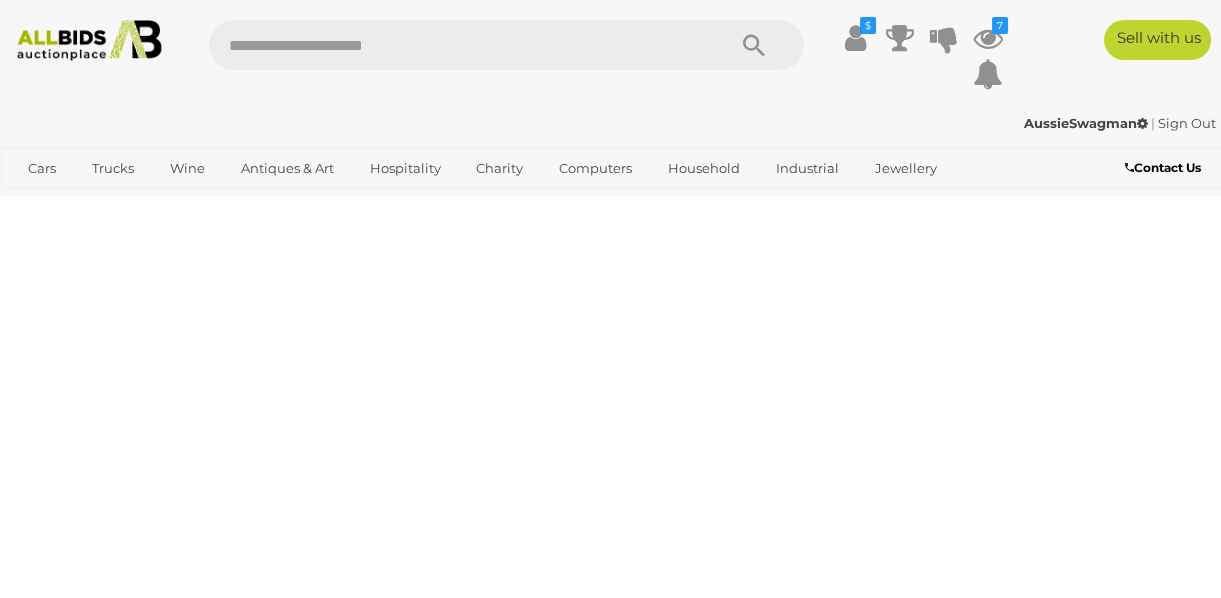 scroll, scrollTop: 316, scrollLeft: 0, axis: vertical 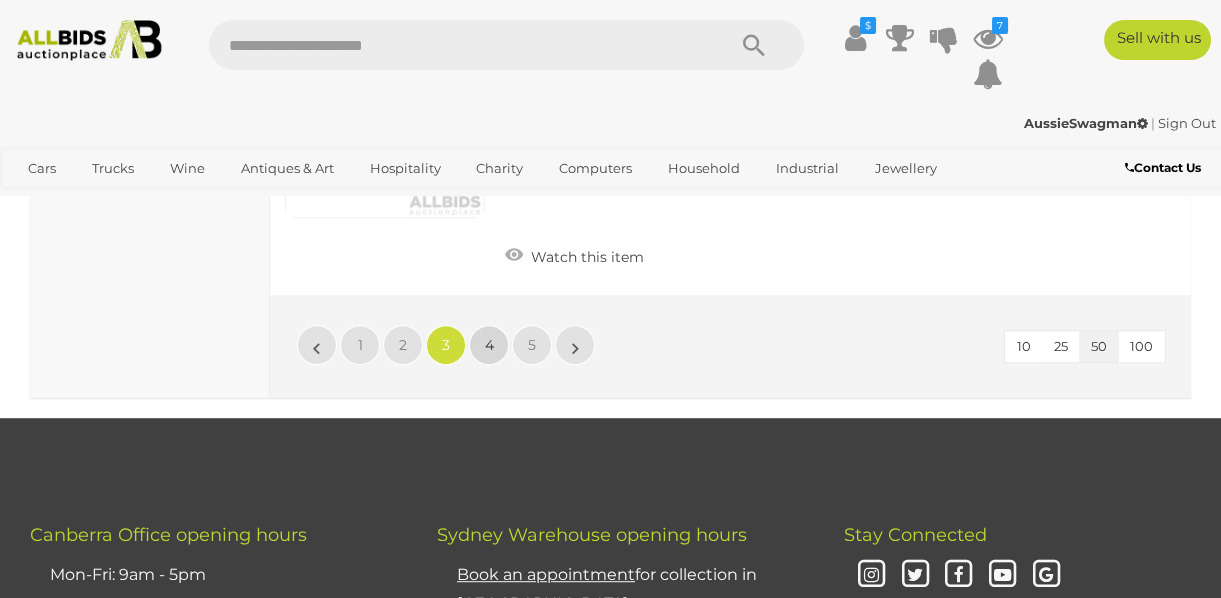 click on "4" at bounding box center [489, 345] 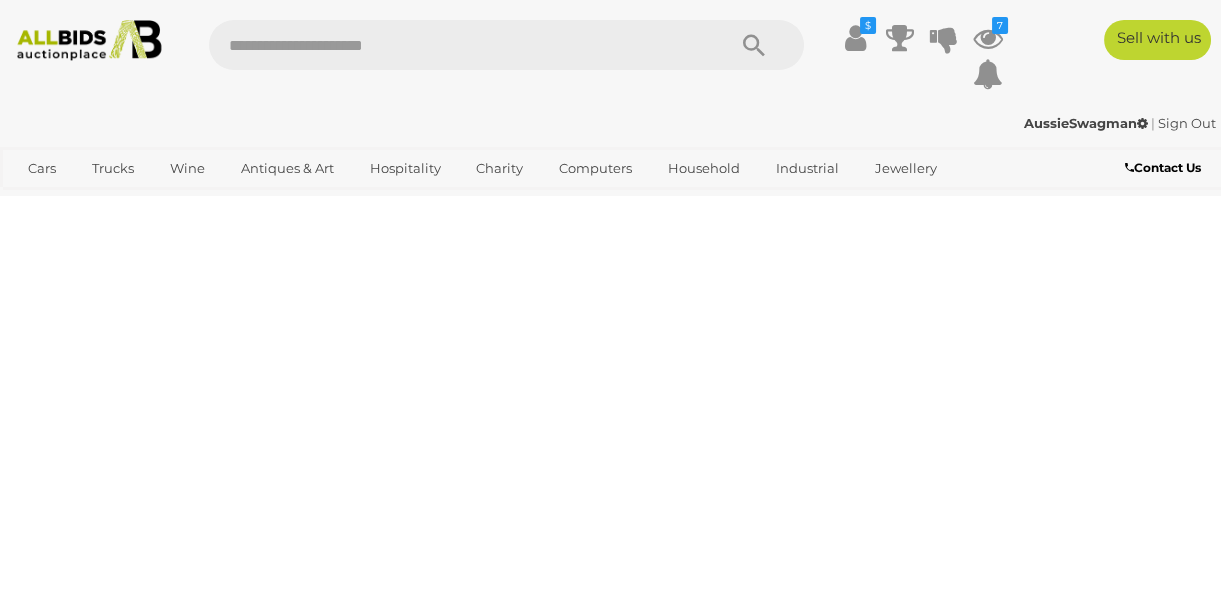 scroll, scrollTop: 316, scrollLeft: 0, axis: vertical 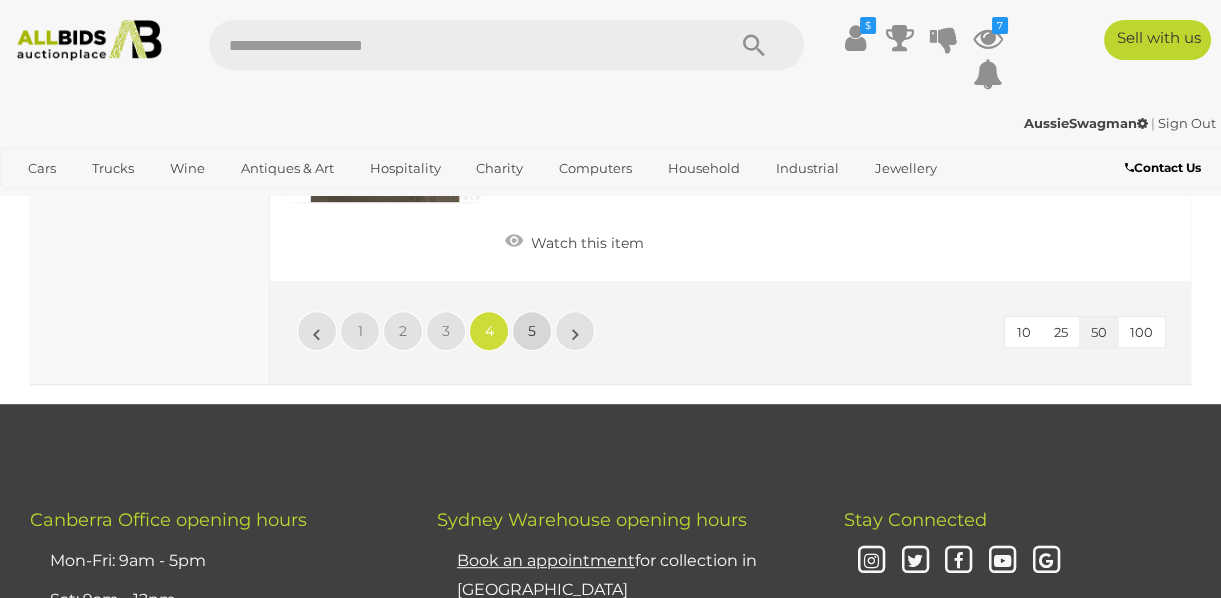 click on "5" at bounding box center [532, 331] 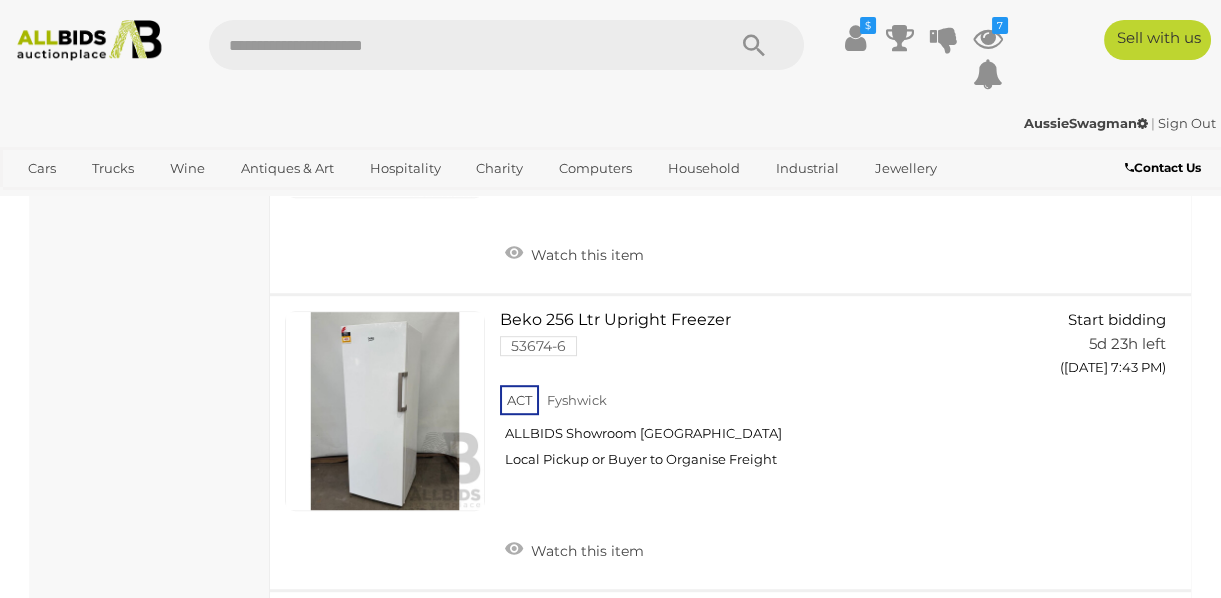 scroll, scrollTop: 2316, scrollLeft: 0, axis: vertical 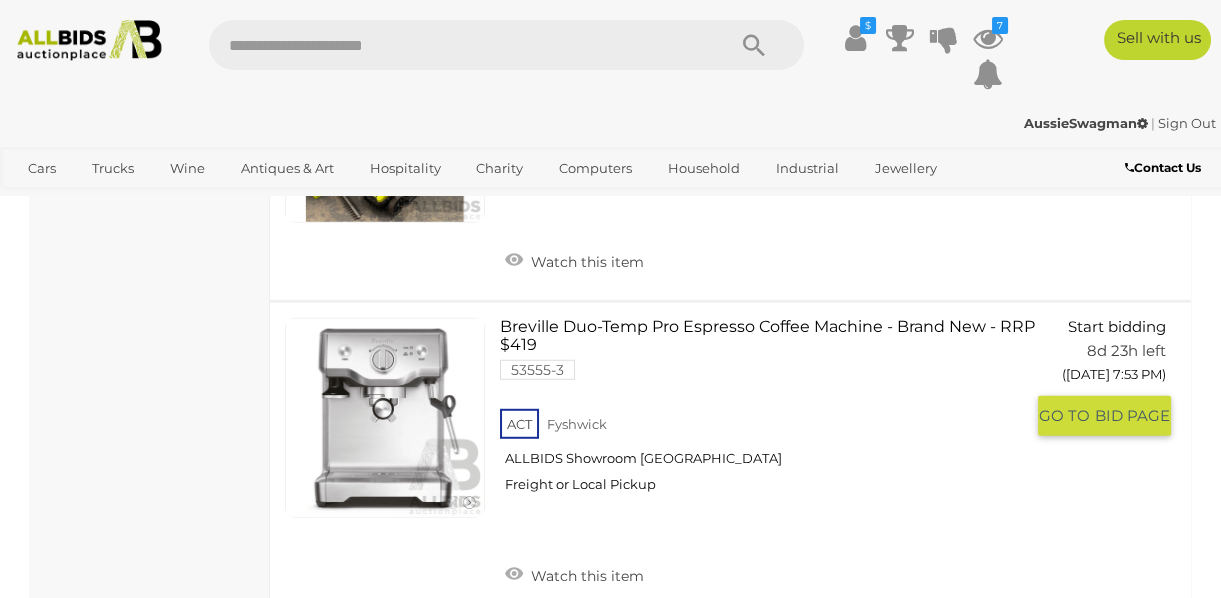 click on "Breville Duo-Temp Pro Espresso Coffee Machine - Brand New - RRP $419
53555-3
ACT
Fyshwick" at bounding box center [768, 413] 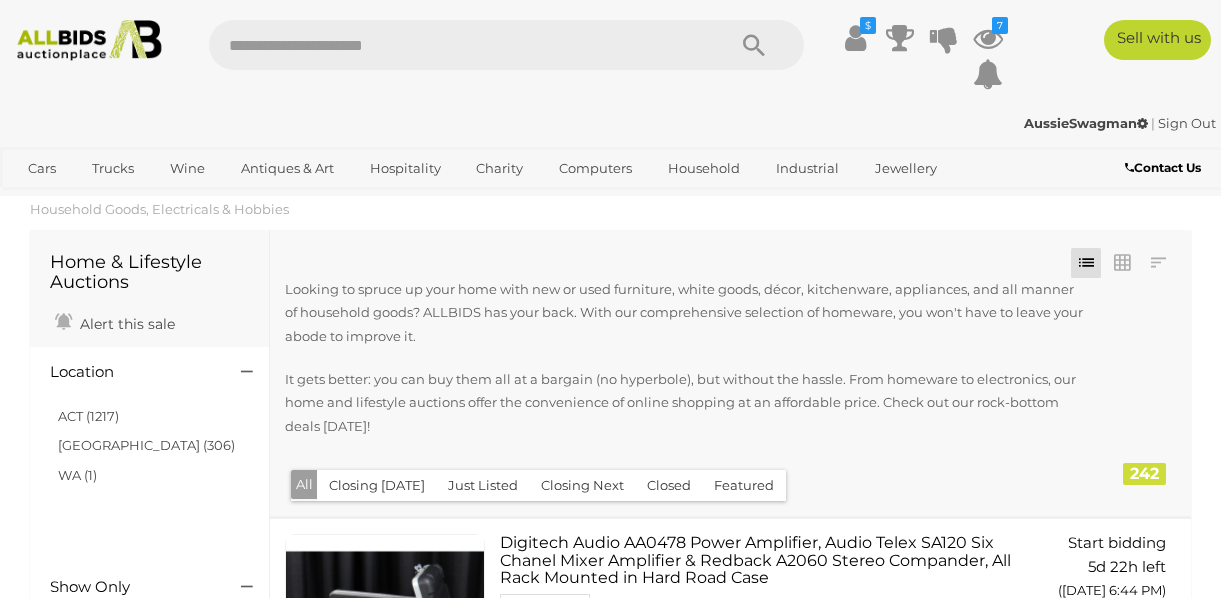 scroll, scrollTop: 272, scrollLeft: 0, axis: vertical 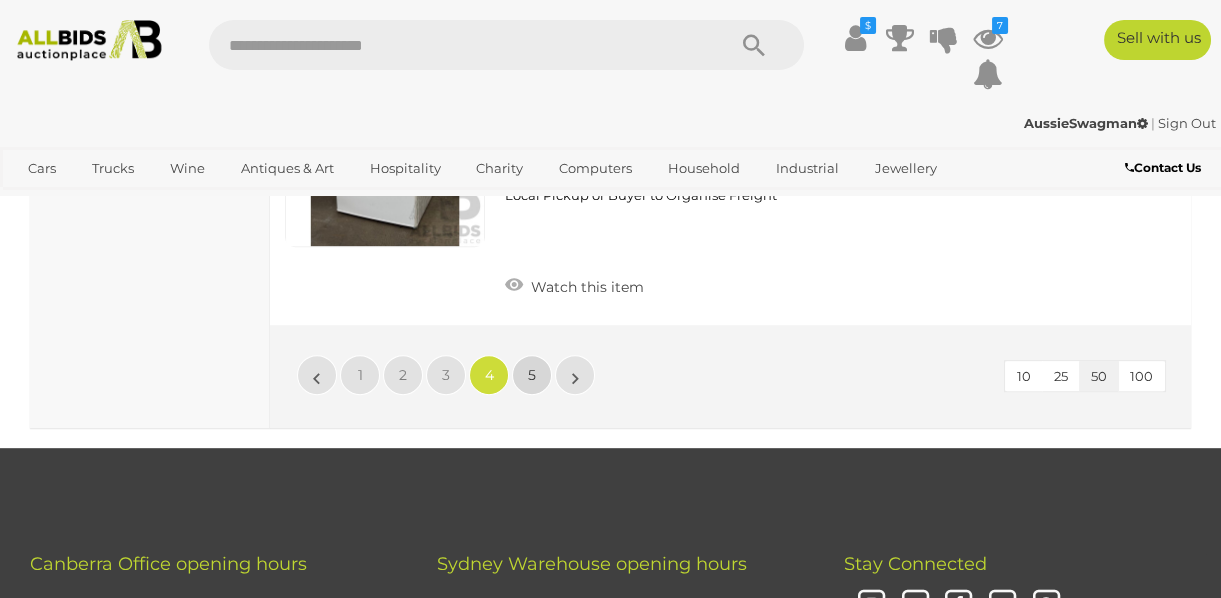 click on "5" at bounding box center [532, 375] 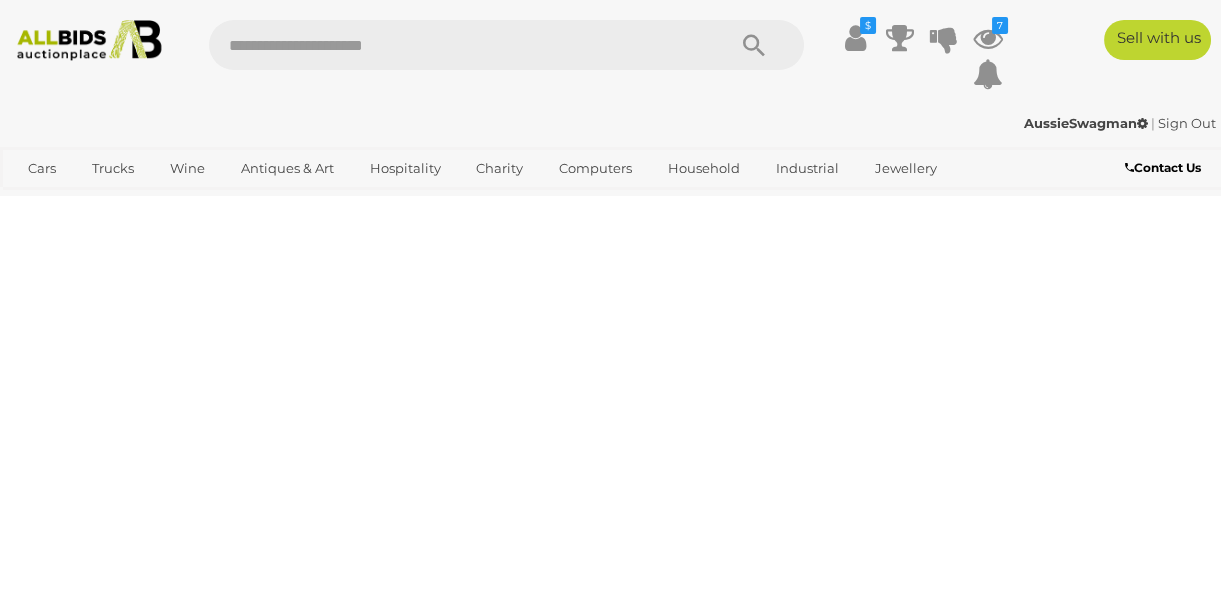 scroll, scrollTop: 316, scrollLeft: 0, axis: vertical 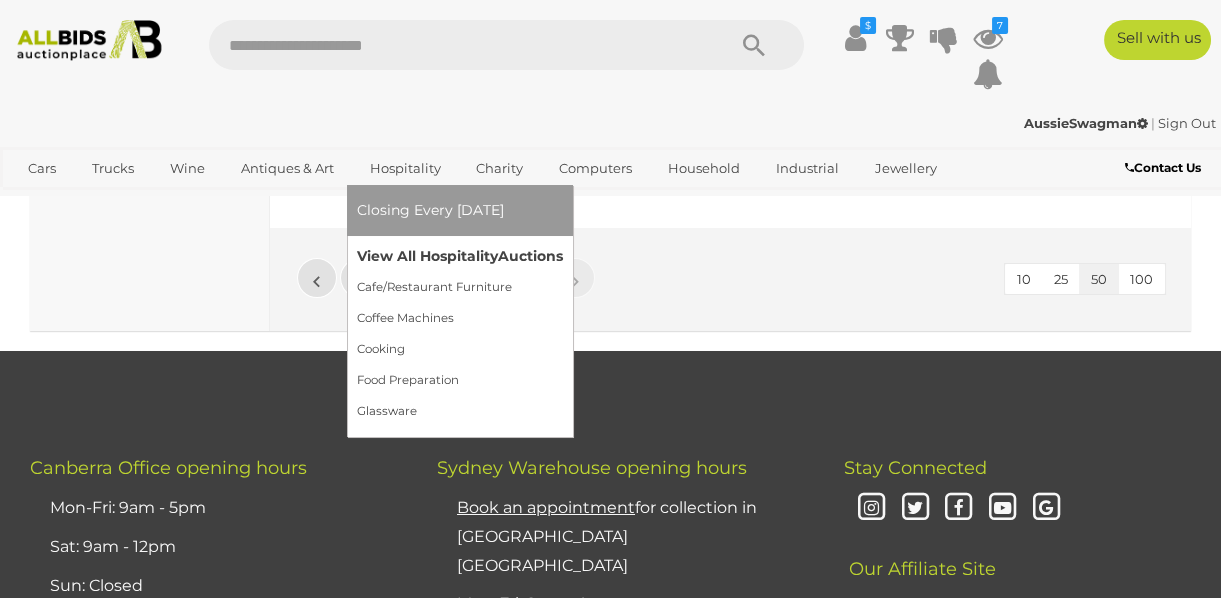 click on "View All Hospitality  Auctions" at bounding box center (460, 256) 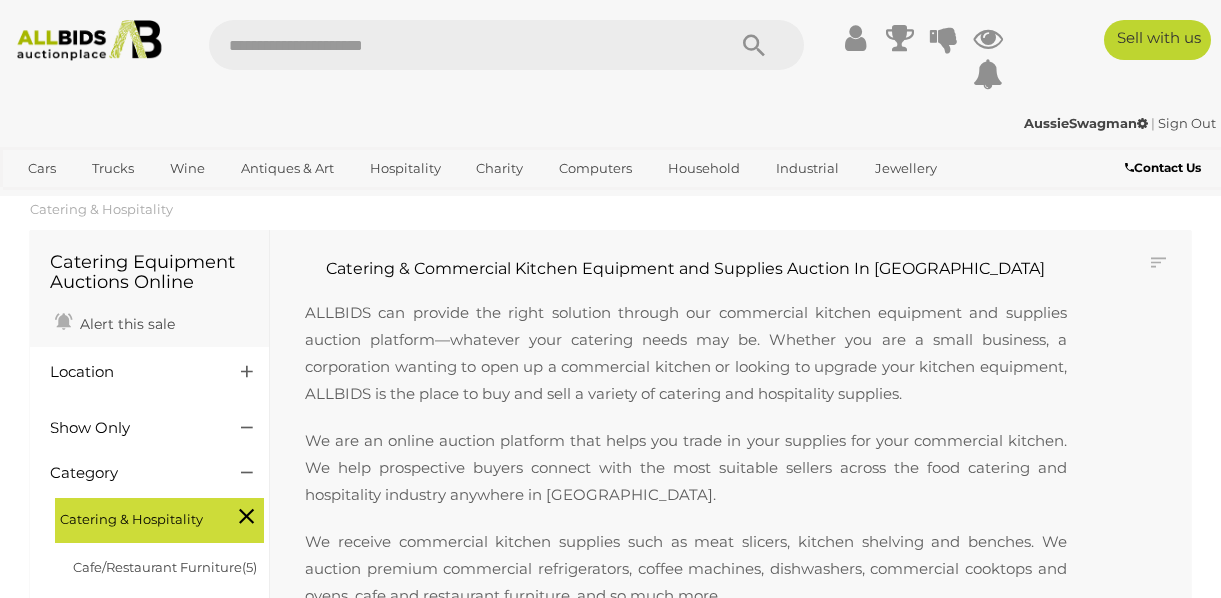 scroll, scrollTop: 0, scrollLeft: 0, axis: both 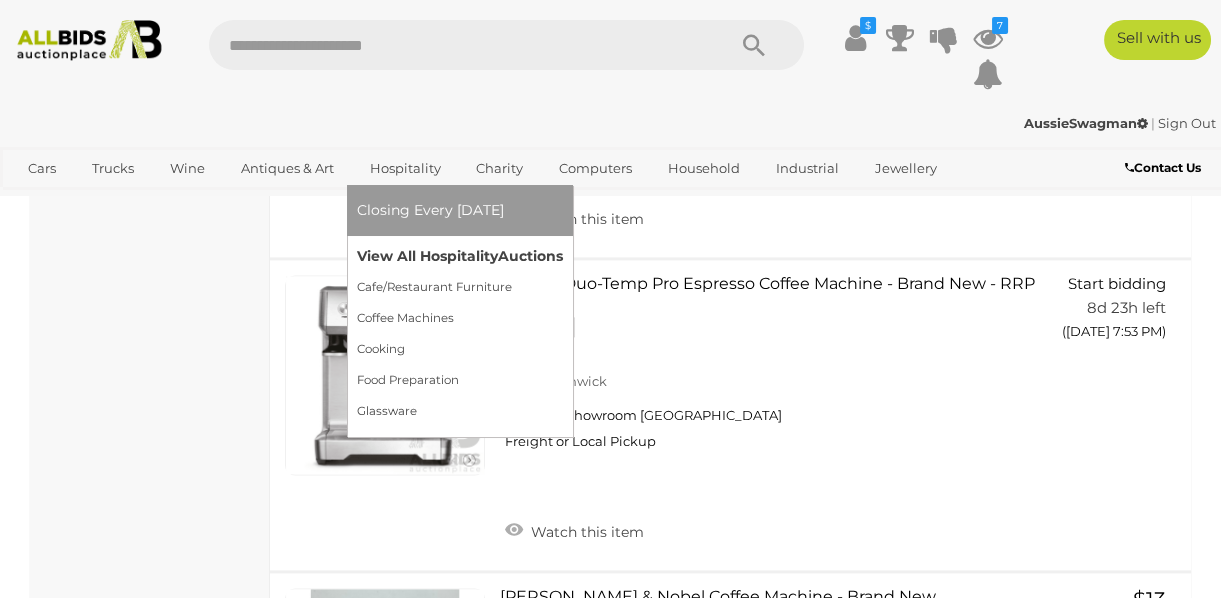 click on "View All Hospitality  Auctions" at bounding box center (460, 256) 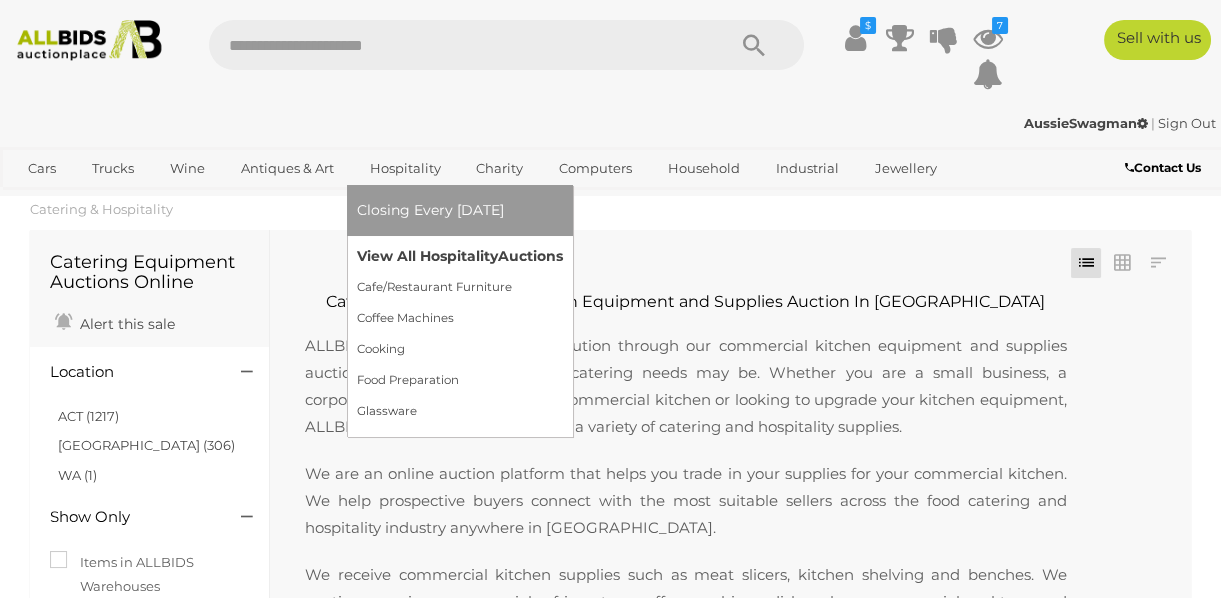 click on "View All Hospitality  Auctions" at bounding box center [460, 256] 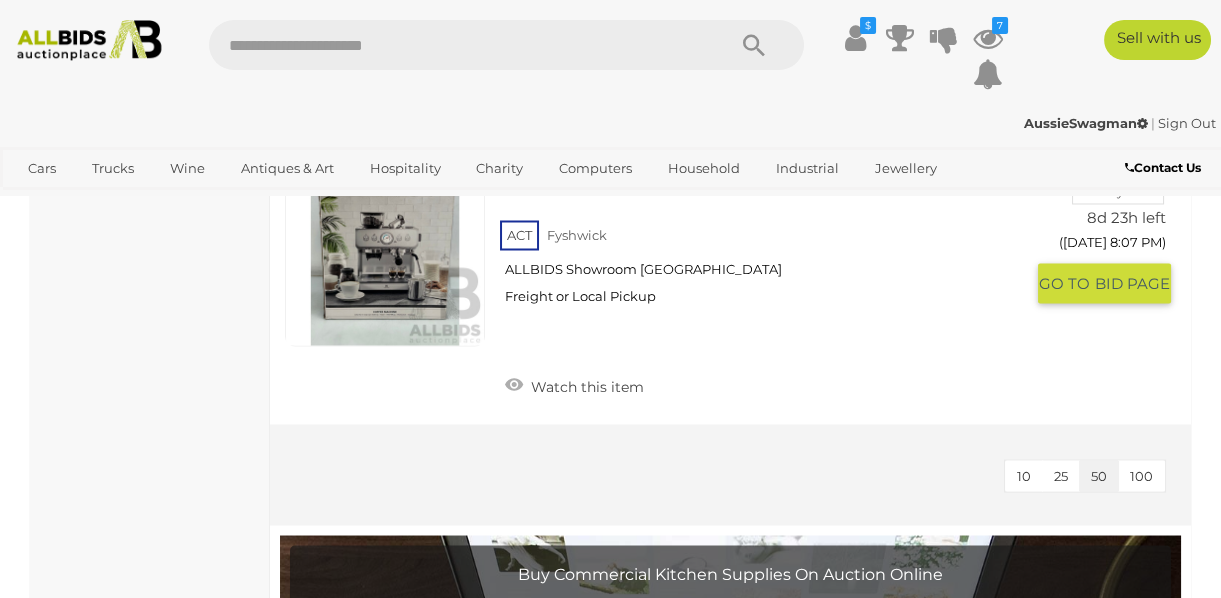 scroll, scrollTop: 6454, scrollLeft: 0, axis: vertical 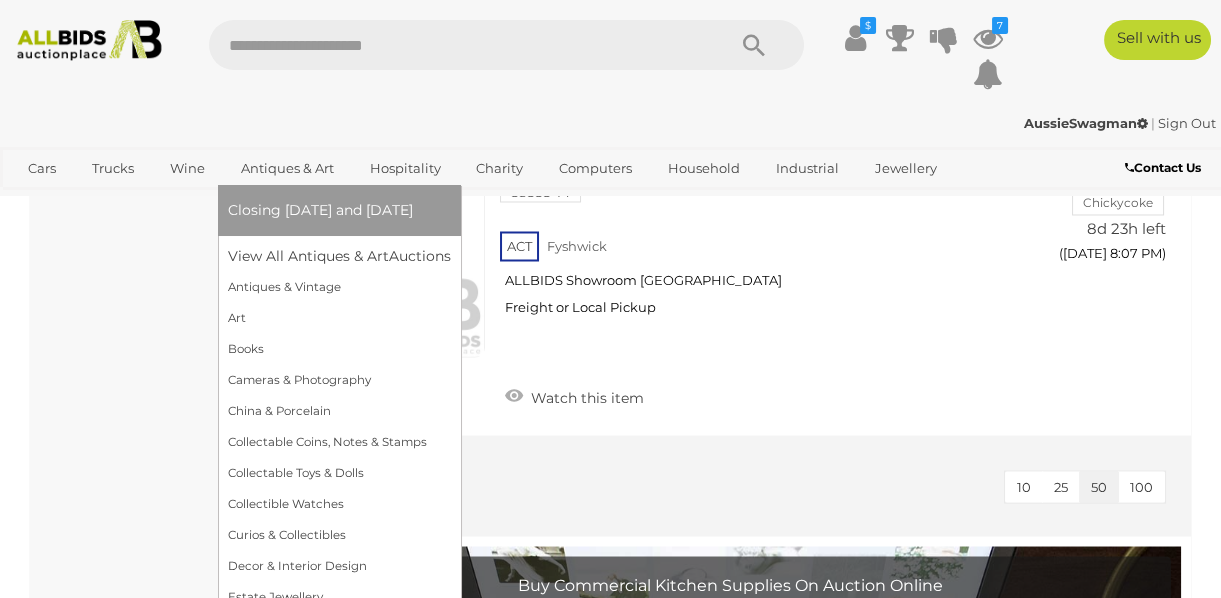 click on "Antiques & Art" at bounding box center (287, 168) 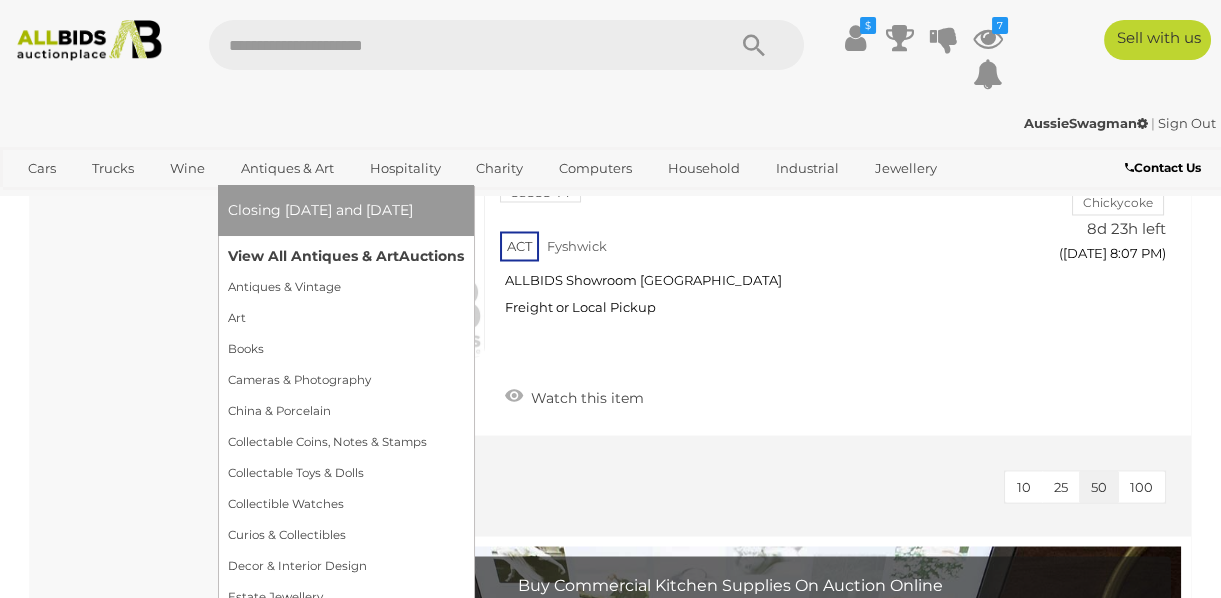 click on "View All Antiques & Art  Auctions" at bounding box center (346, 256) 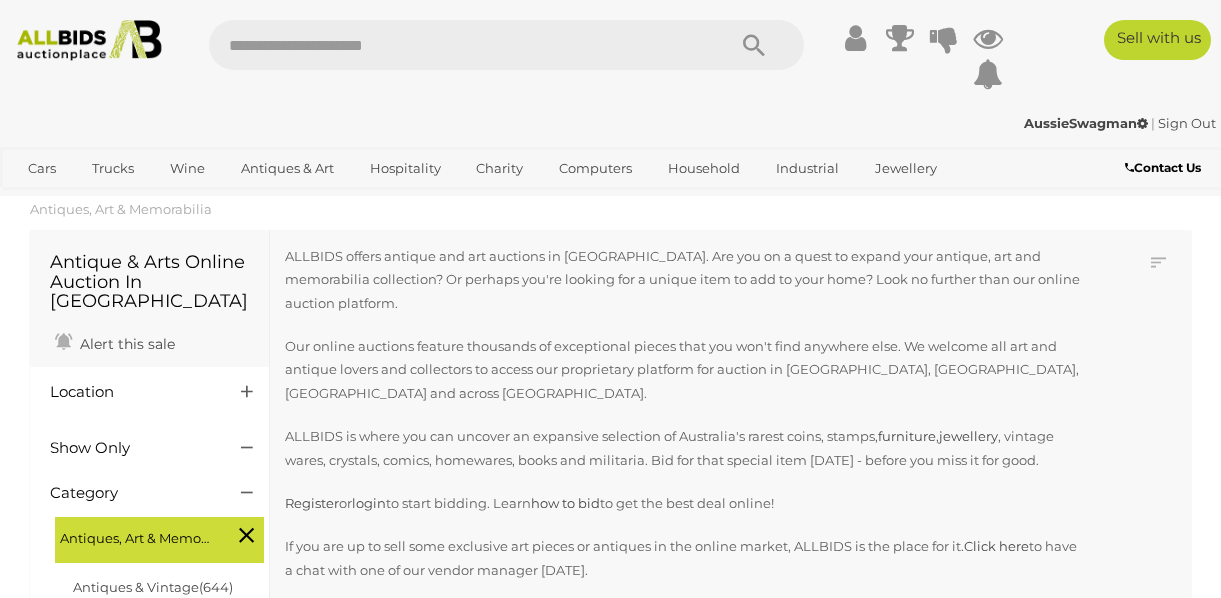 scroll, scrollTop: 0, scrollLeft: 0, axis: both 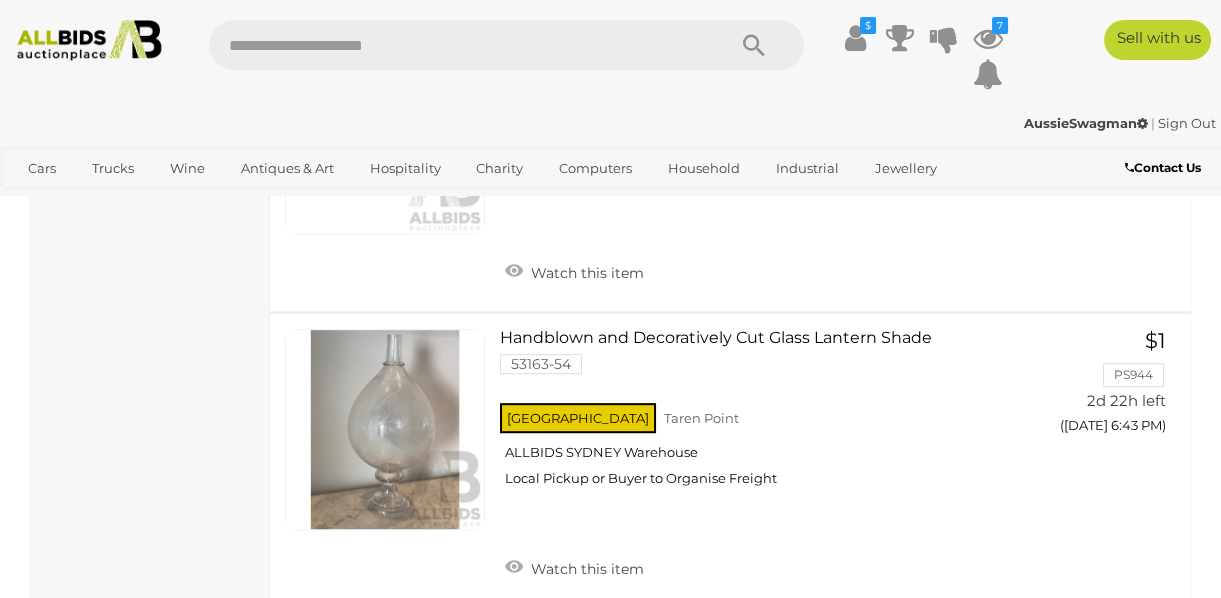 click on "2" at bounding box center (403, 657) 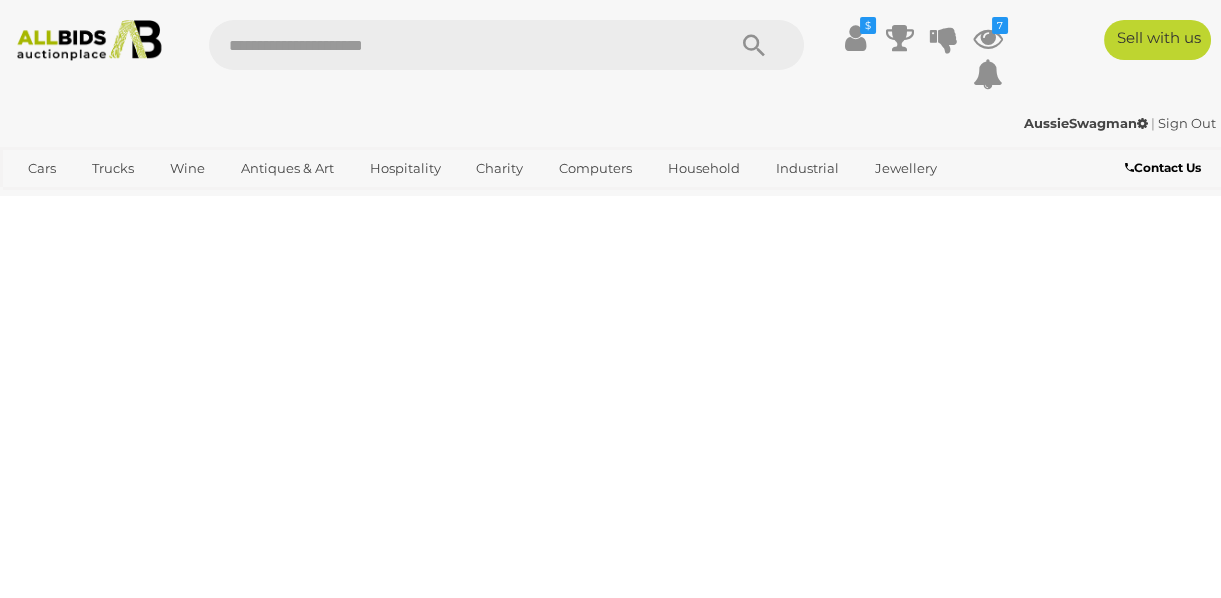 scroll, scrollTop: 493, scrollLeft: 0, axis: vertical 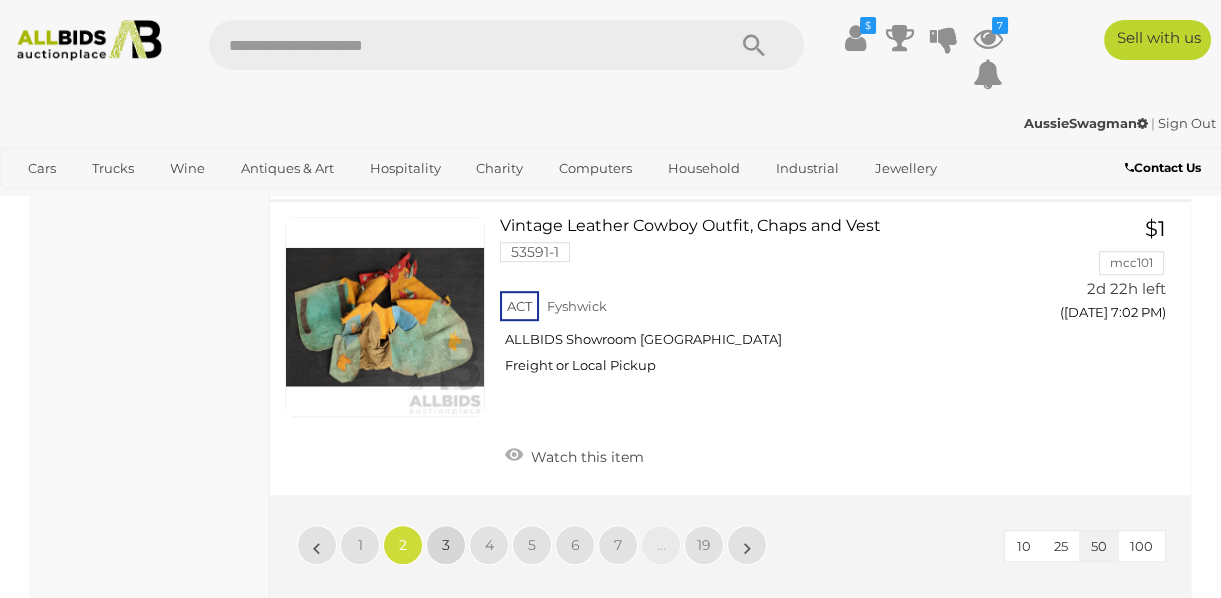click on "3" at bounding box center (446, 545) 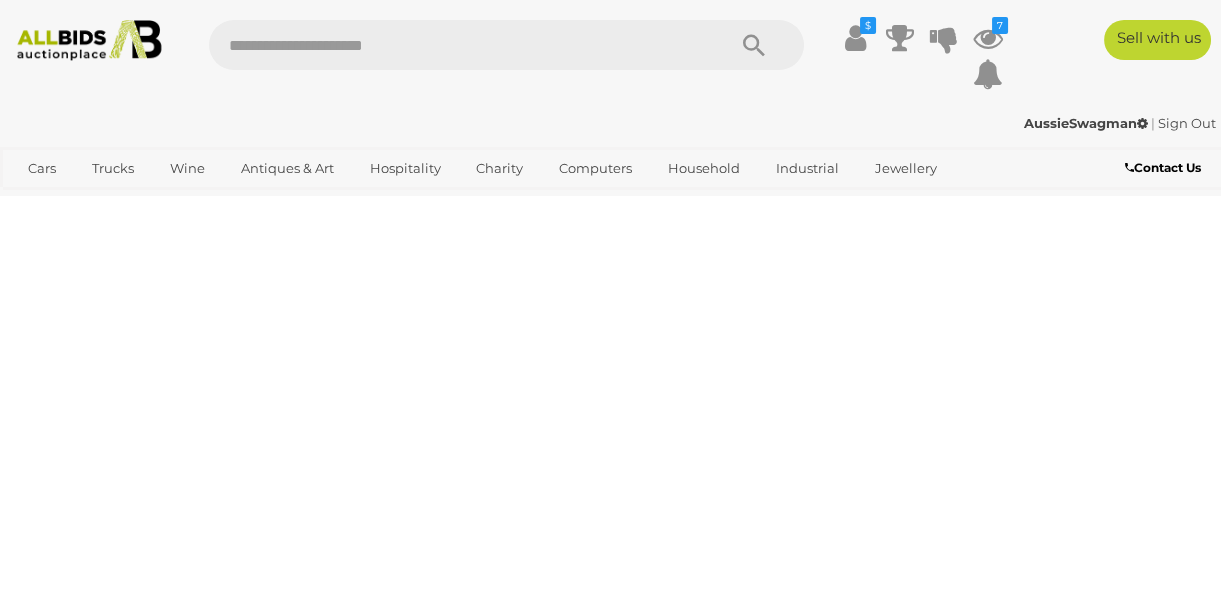 scroll, scrollTop: 493, scrollLeft: 0, axis: vertical 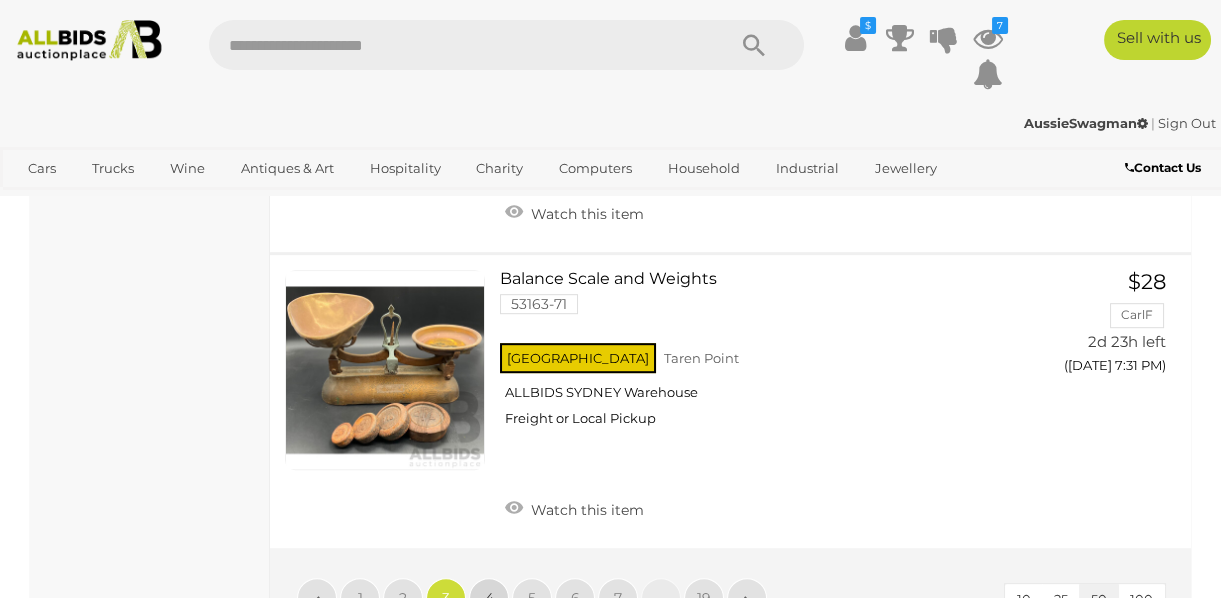 click on "4" at bounding box center [489, 598] 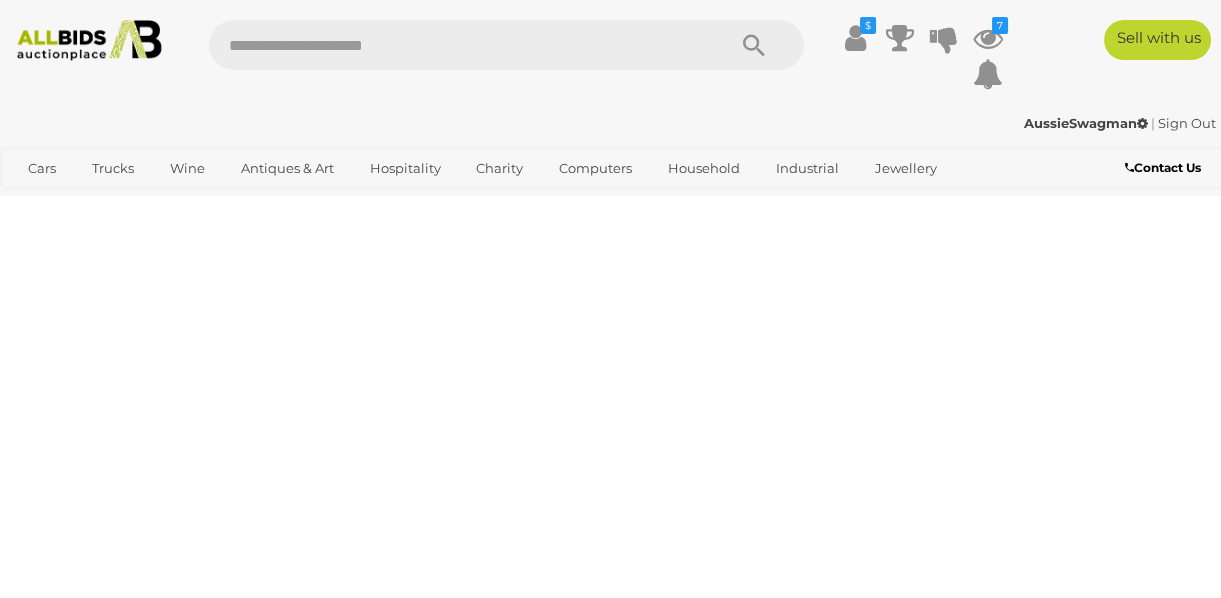 scroll, scrollTop: 493, scrollLeft: 0, axis: vertical 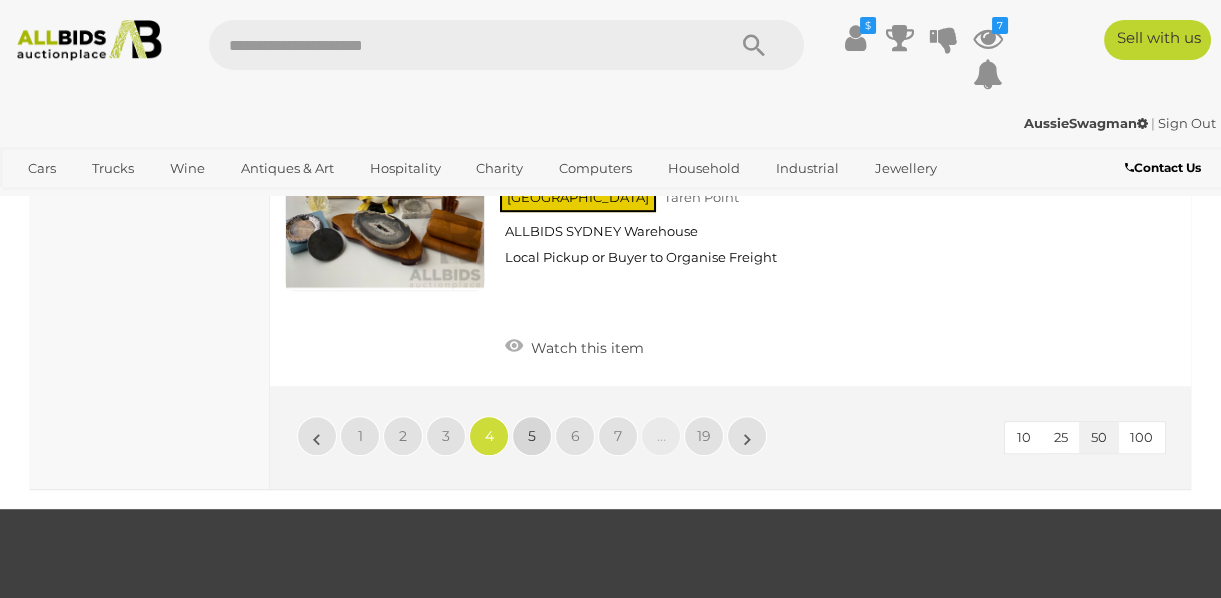 click on "5" at bounding box center [532, 436] 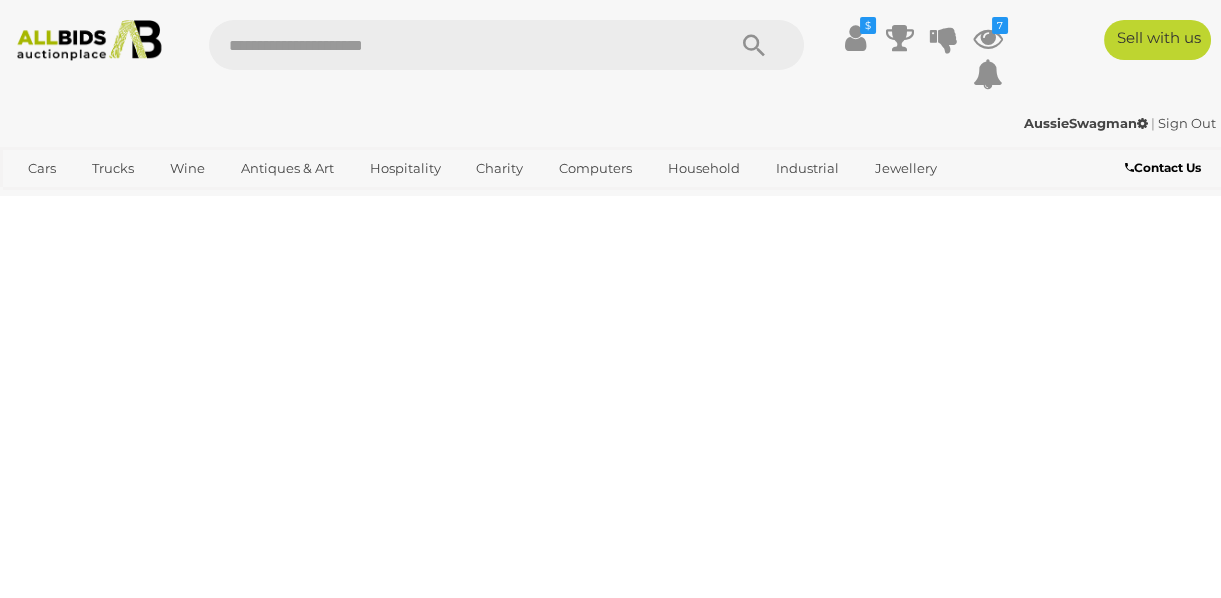 scroll, scrollTop: 493, scrollLeft: 0, axis: vertical 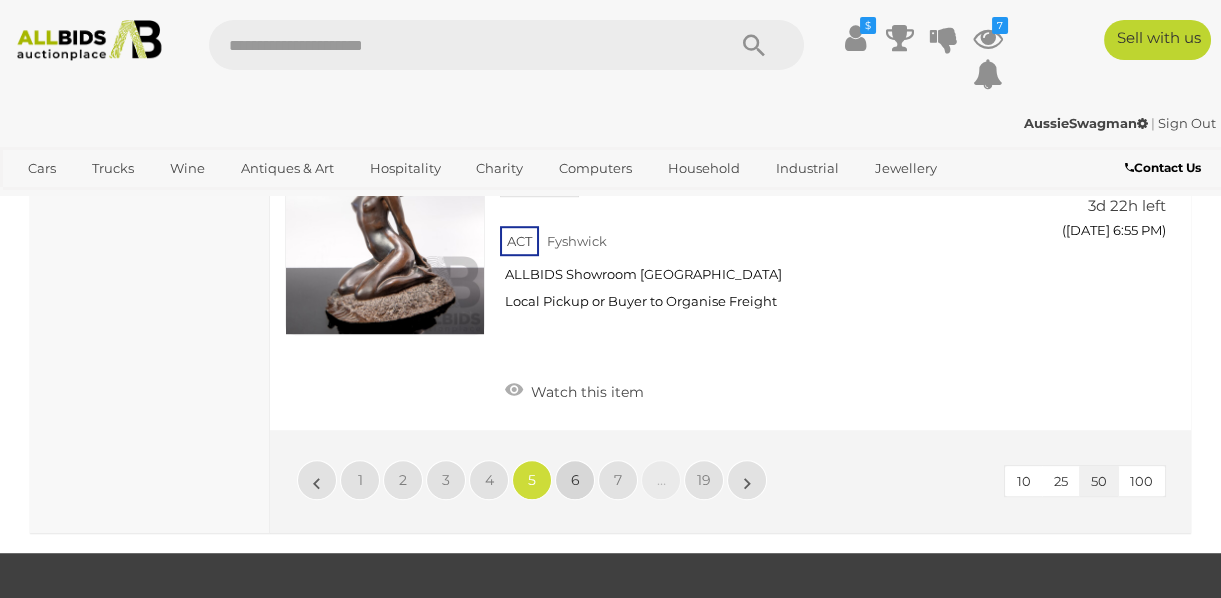 click on "6" at bounding box center [575, 480] 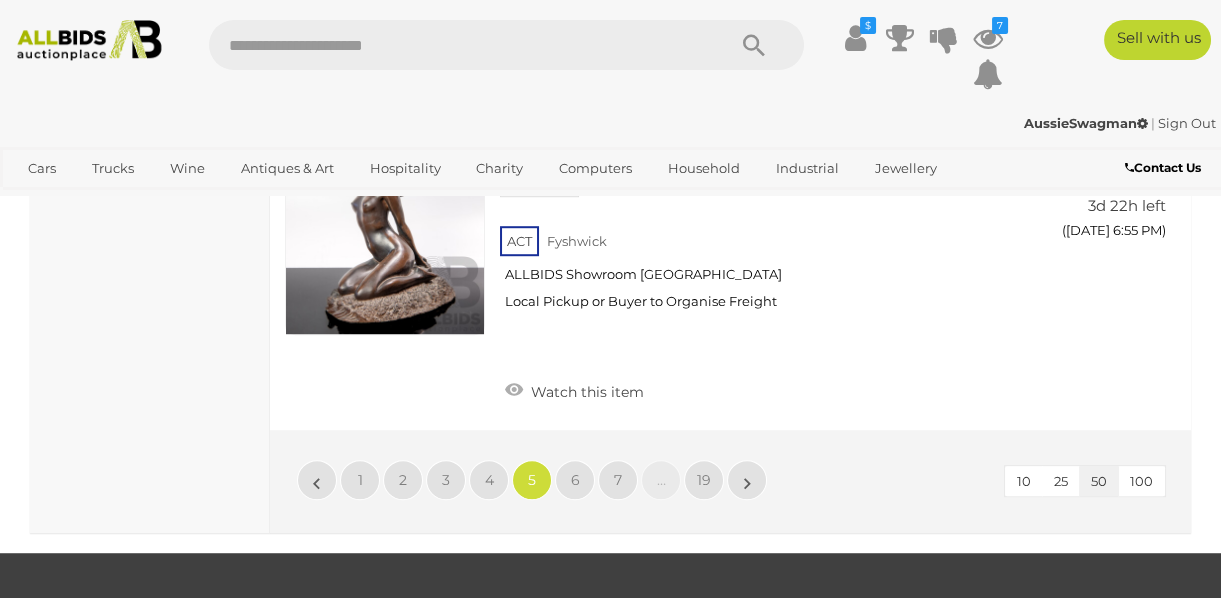 scroll, scrollTop: 493, scrollLeft: 0, axis: vertical 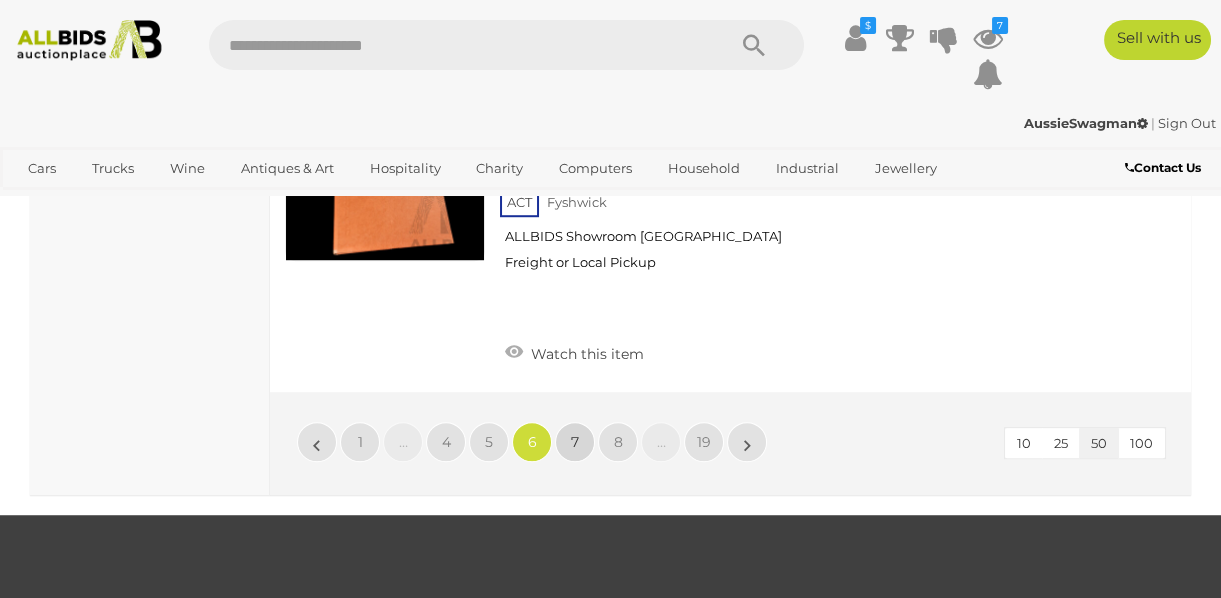 click on "7" at bounding box center (575, 442) 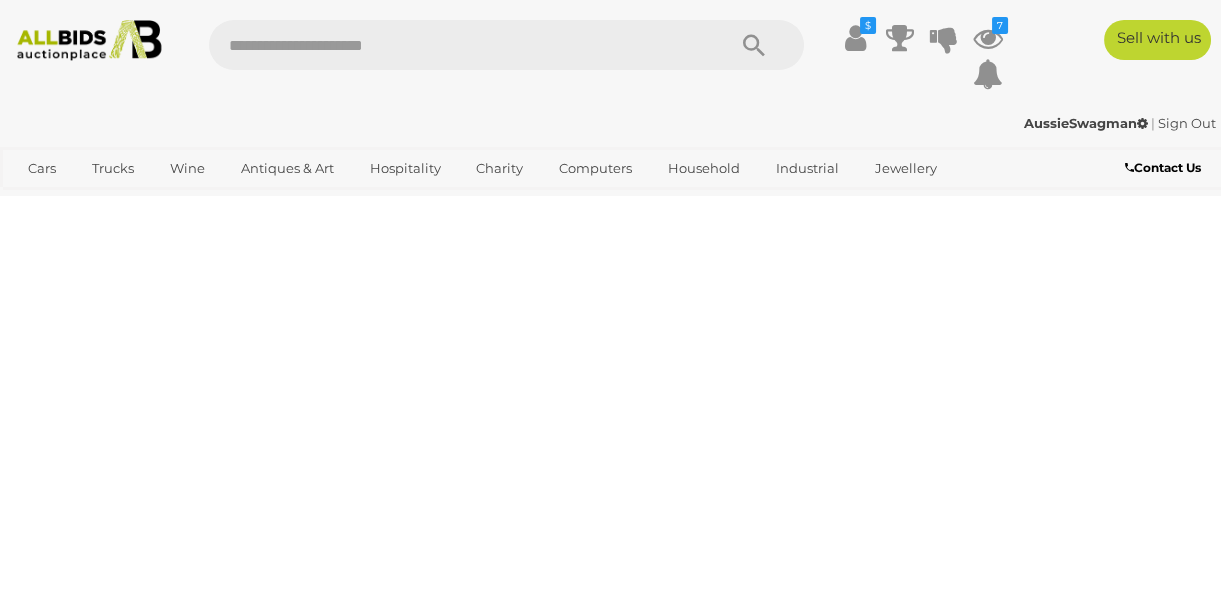 scroll, scrollTop: 493, scrollLeft: 0, axis: vertical 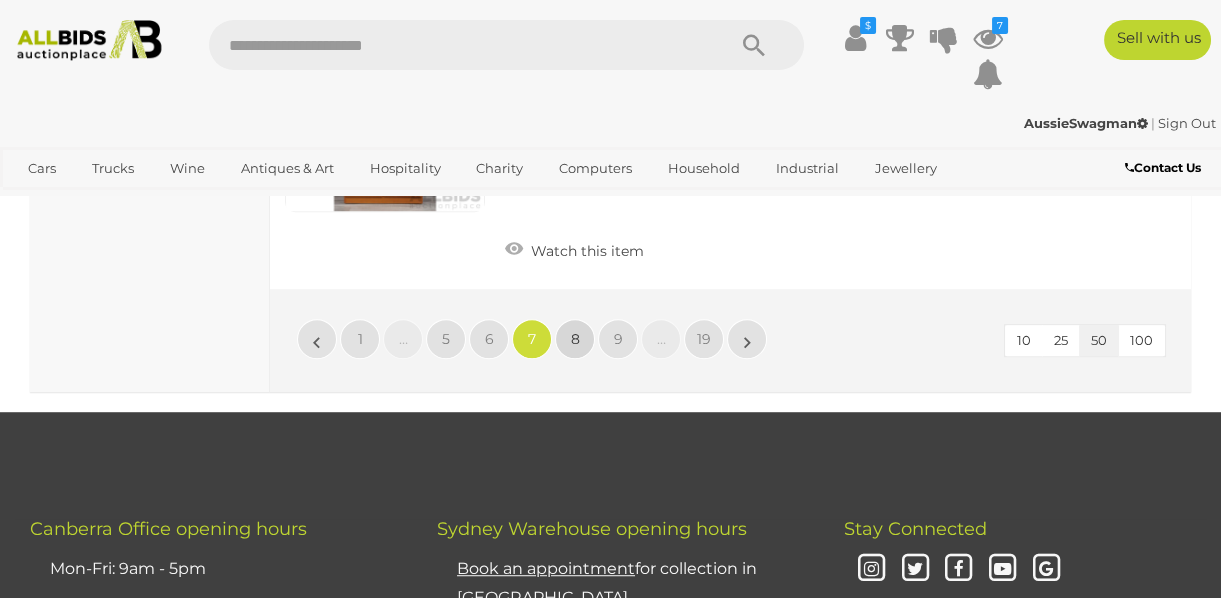 click on "8" at bounding box center (575, 339) 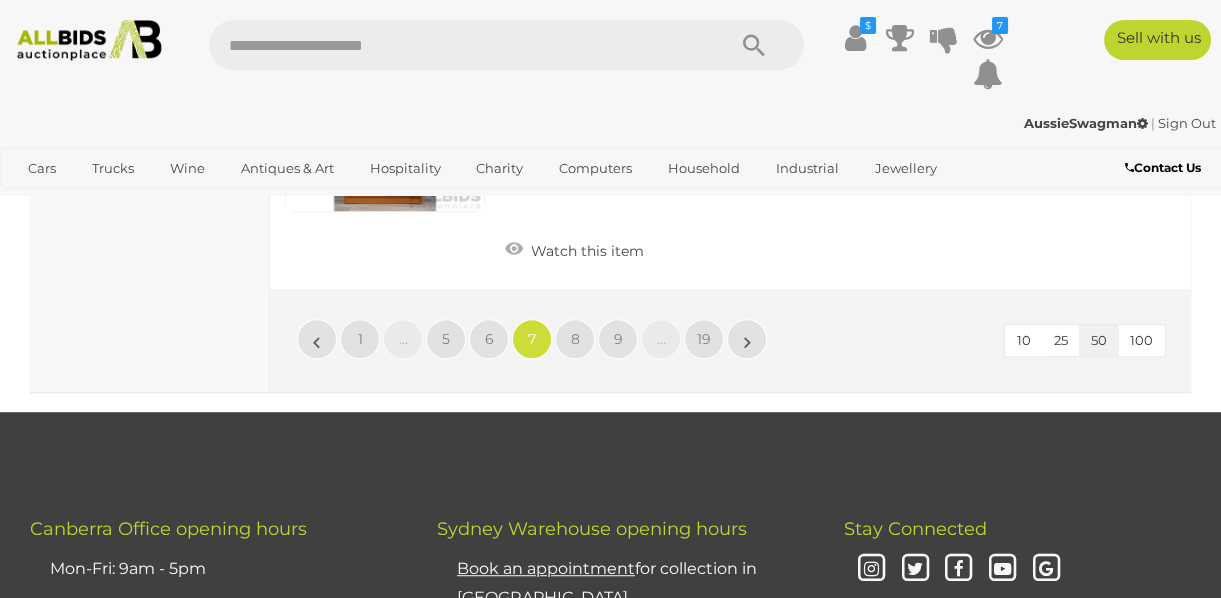 scroll, scrollTop: 493, scrollLeft: 0, axis: vertical 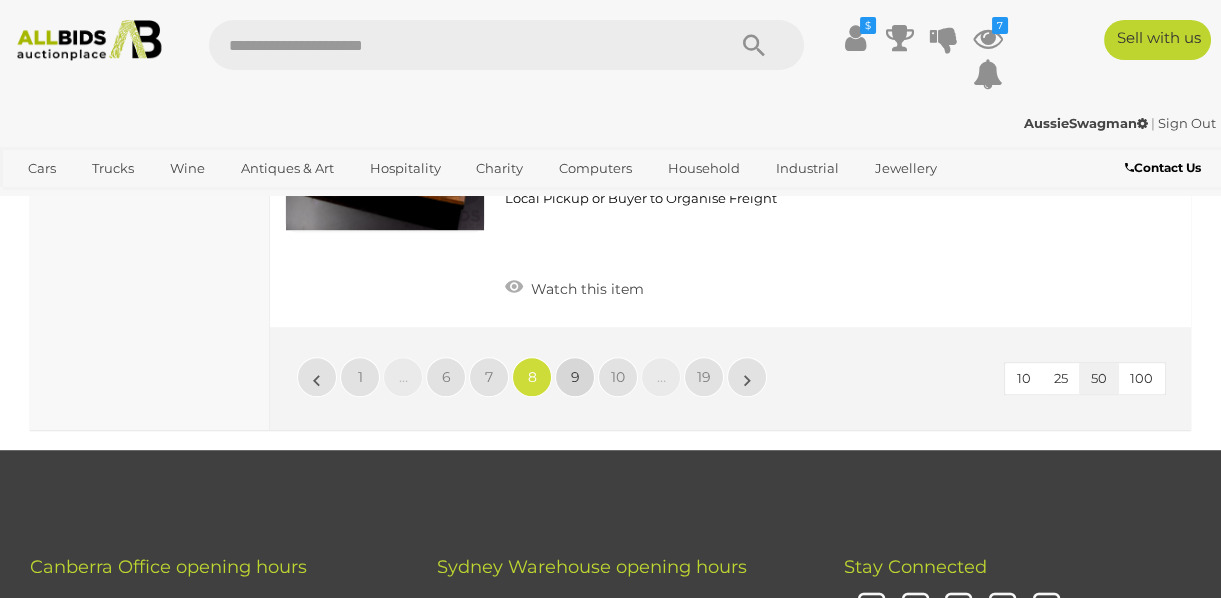 click on "9" at bounding box center [575, 377] 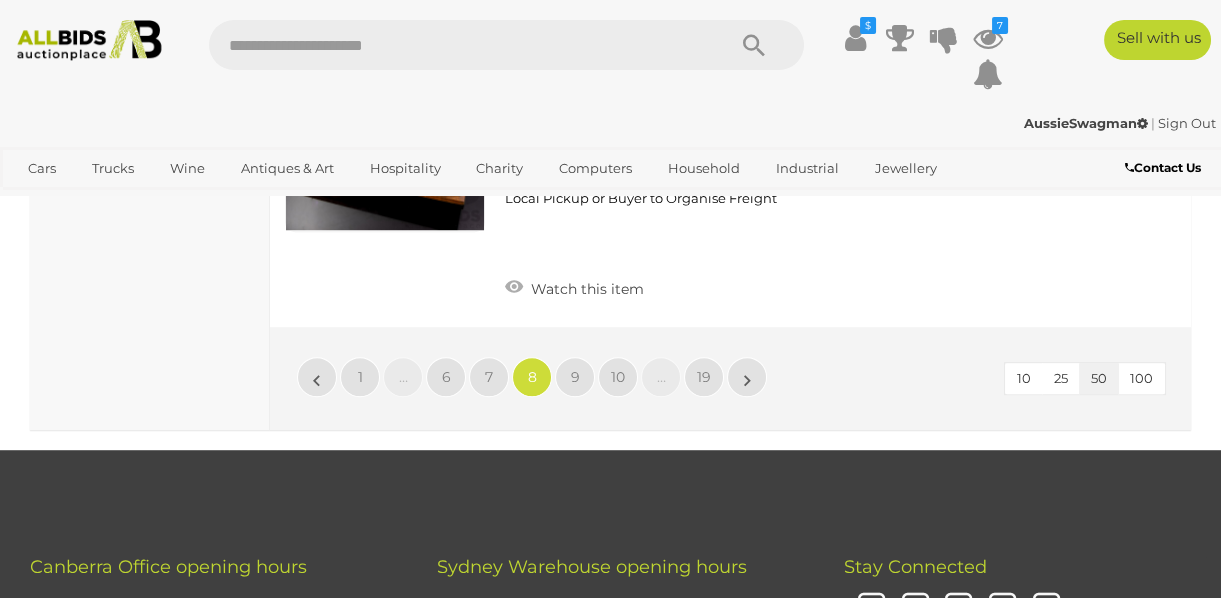 scroll, scrollTop: 493, scrollLeft: 0, axis: vertical 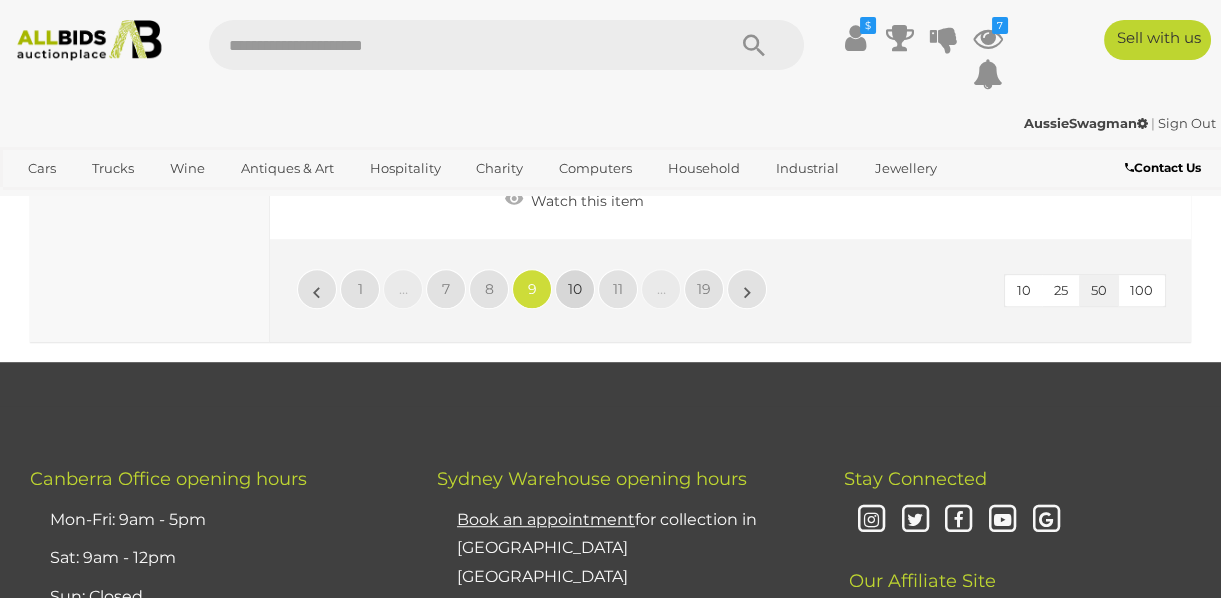 click on "10" at bounding box center (575, 289) 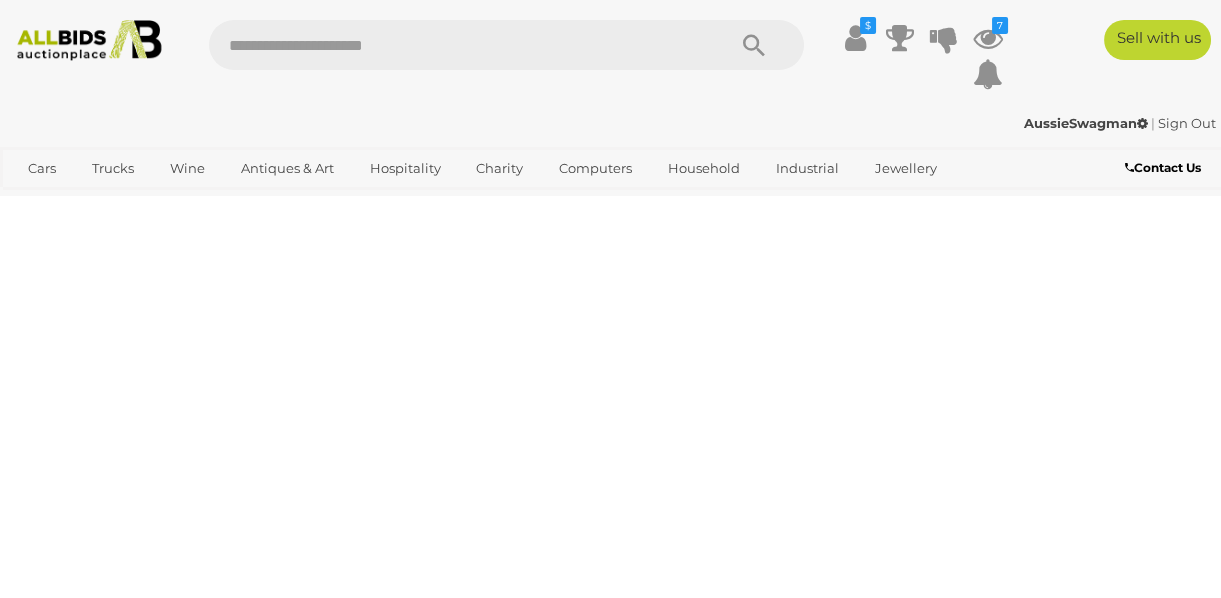 scroll, scrollTop: 493, scrollLeft: 0, axis: vertical 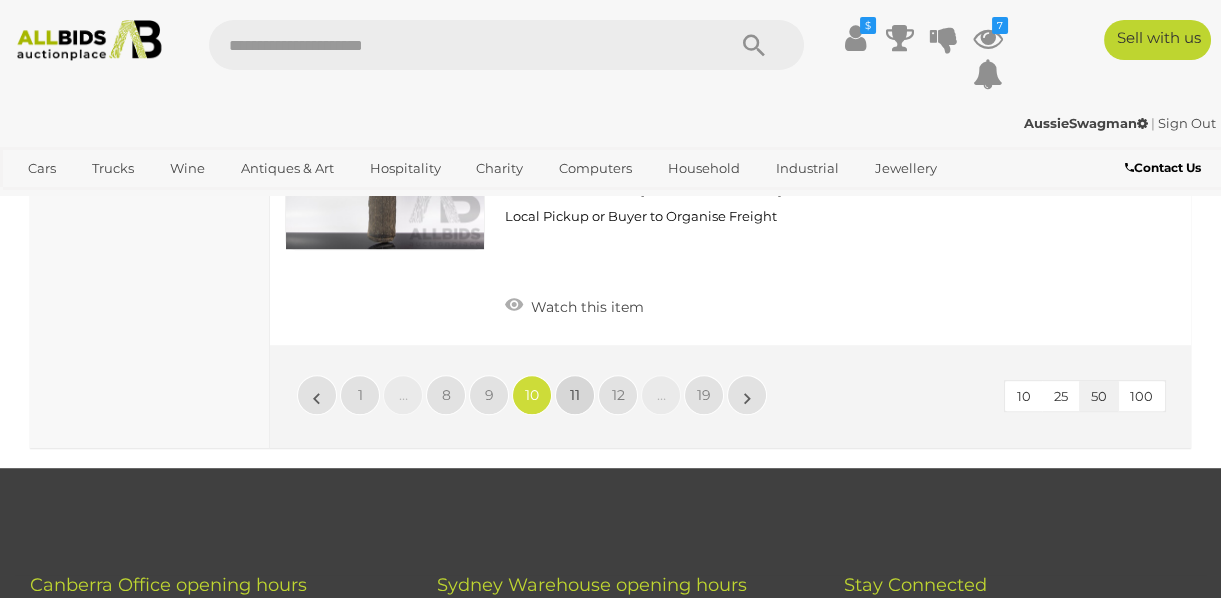 click on "11" at bounding box center (575, 395) 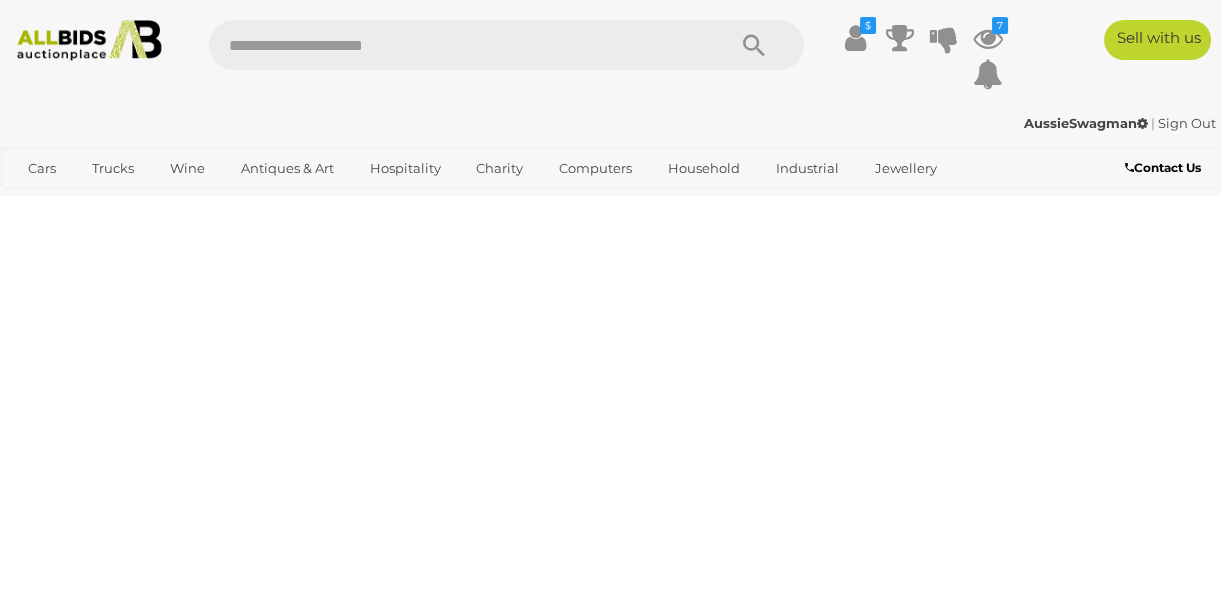 scroll, scrollTop: 493, scrollLeft: 0, axis: vertical 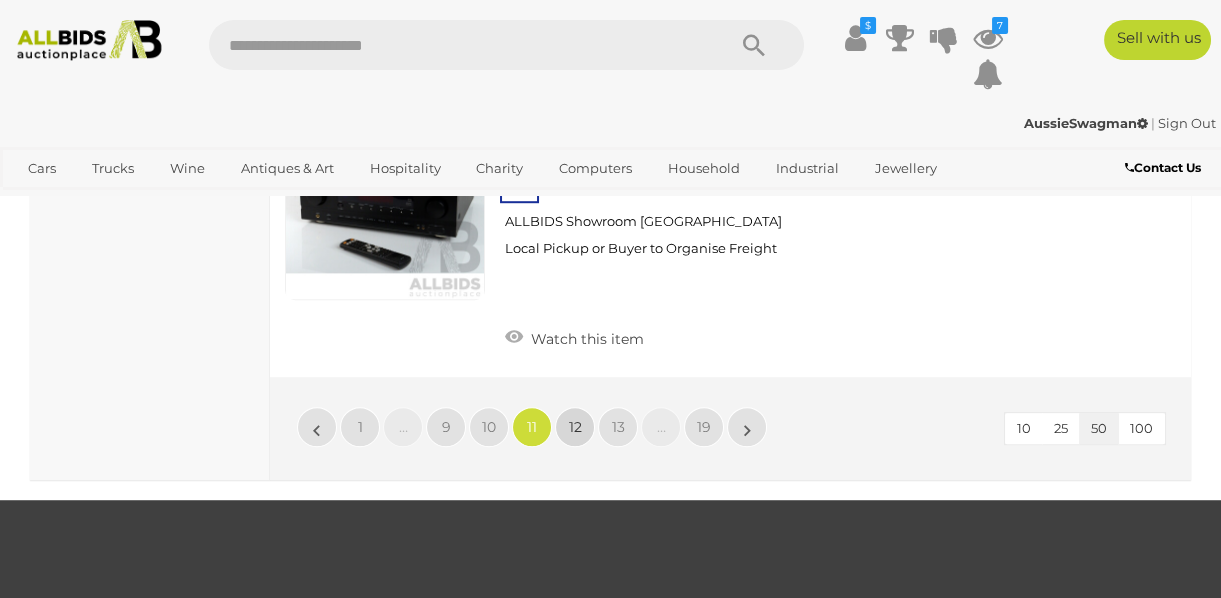 click on "12" at bounding box center [575, 427] 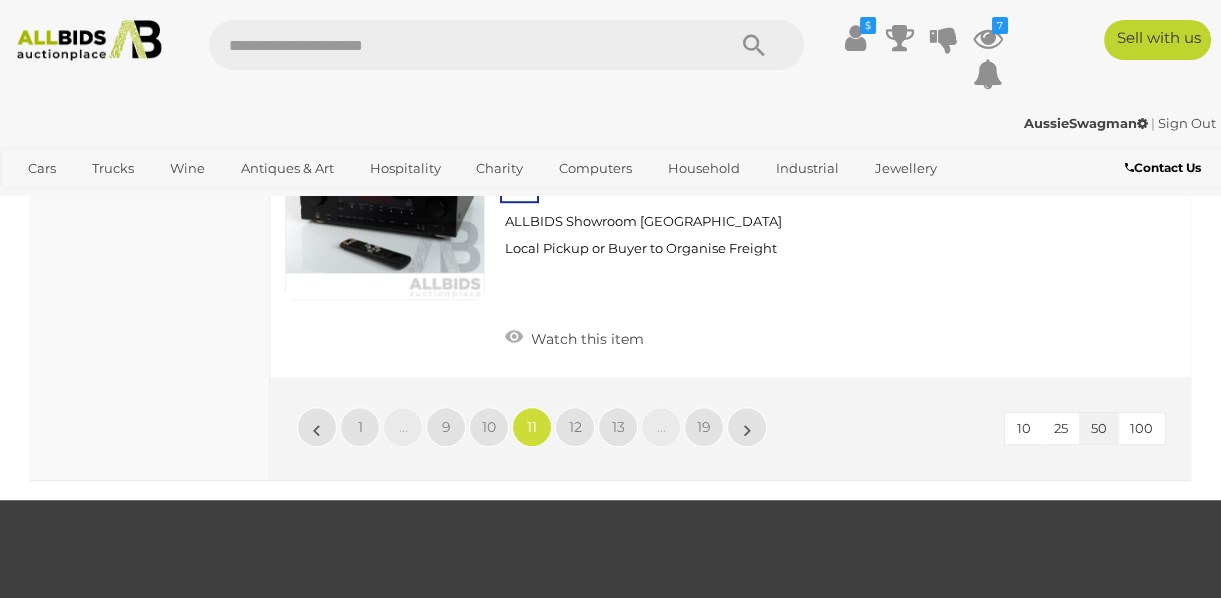 scroll, scrollTop: 493, scrollLeft: 0, axis: vertical 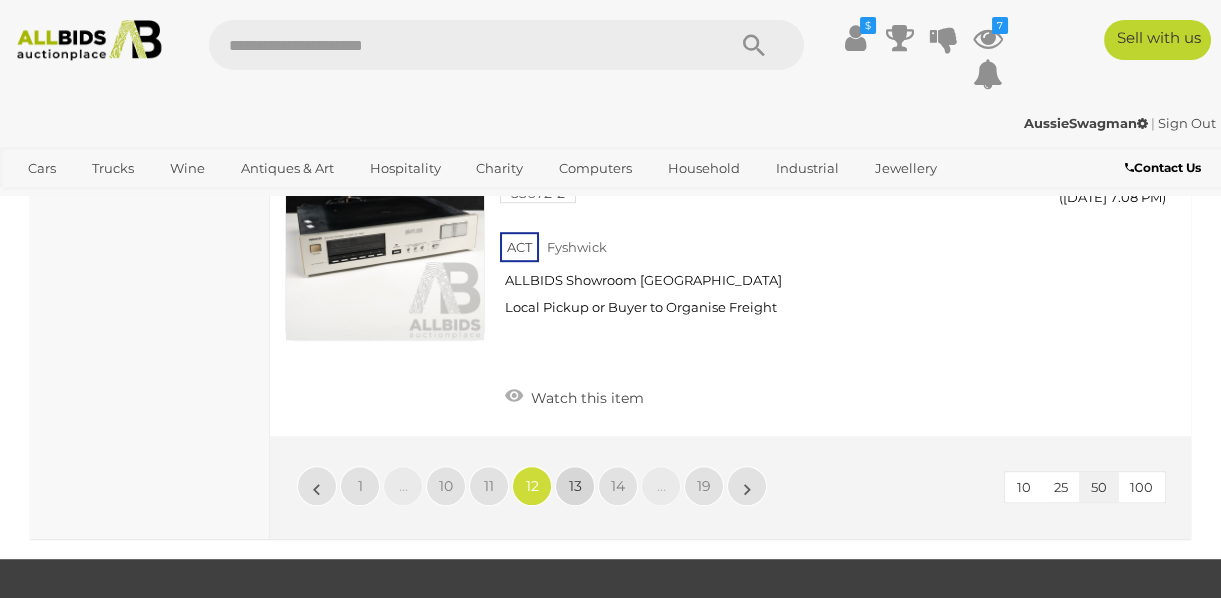 click on "13" at bounding box center [575, 486] 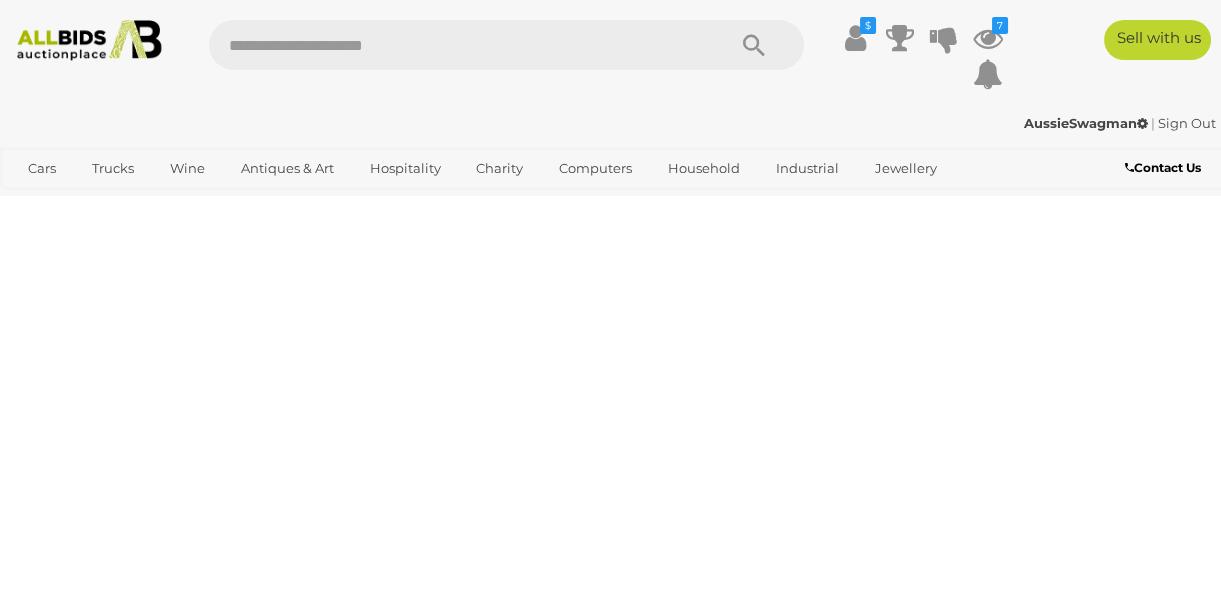 scroll, scrollTop: 493, scrollLeft: 0, axis: vertical 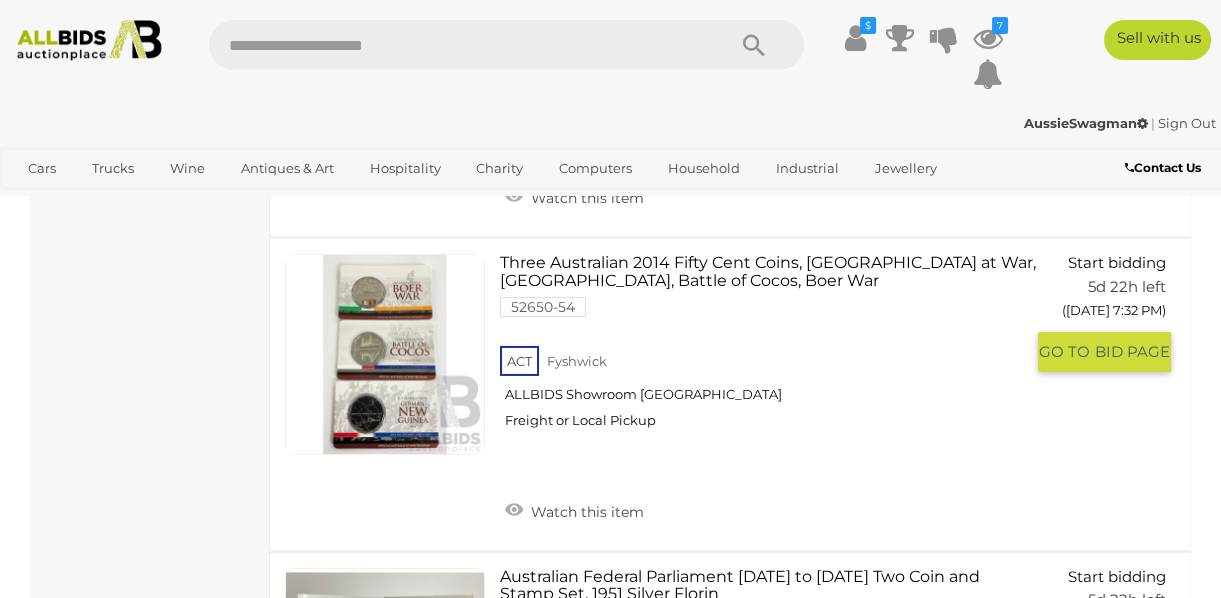 drag, startPoint x: 646, startPoint y: 292, endPoint x: 616, endPoint y: 269, distance: 37.802116 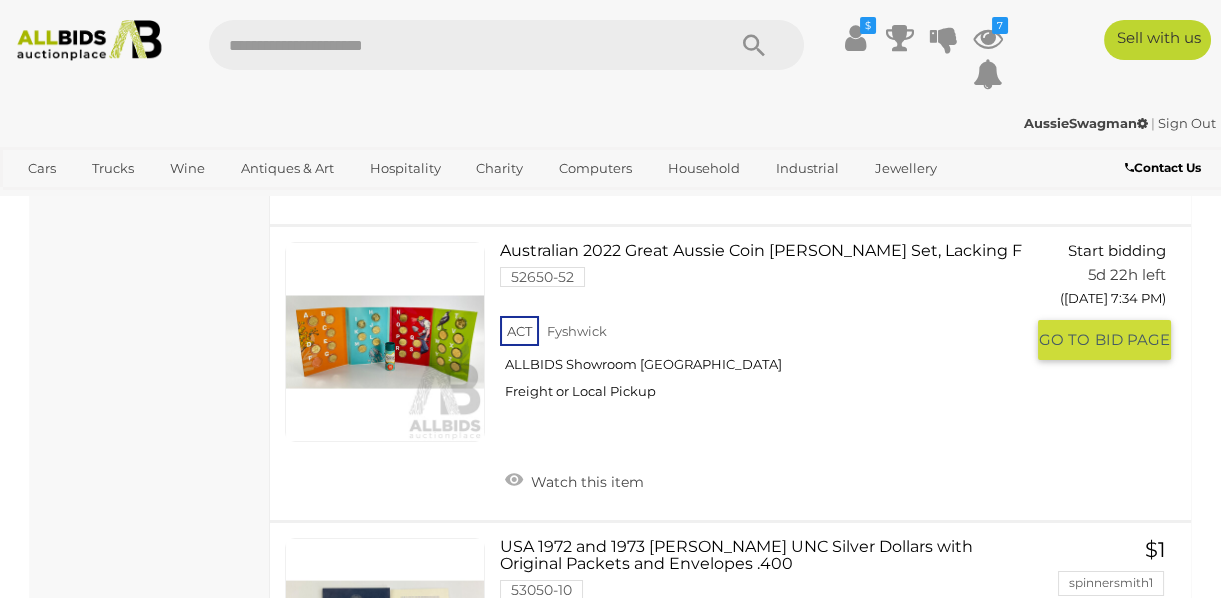 scroll, scrollTop: 12948, scrollLeft: 0, axis: vertical 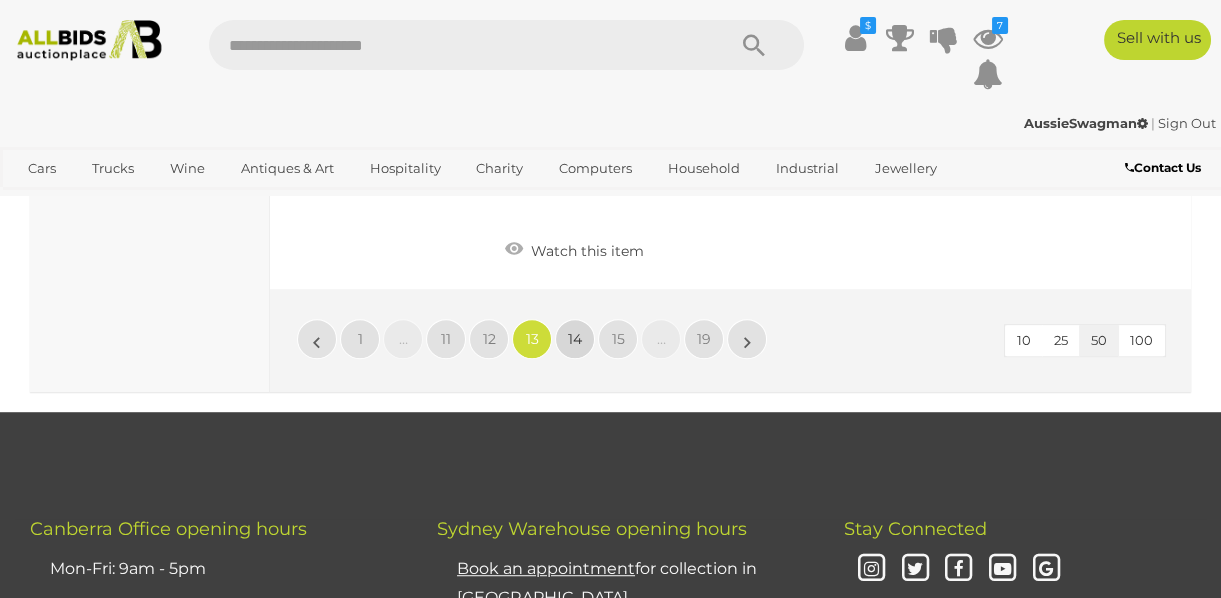 click on "14" at bounding box center (575, 339) 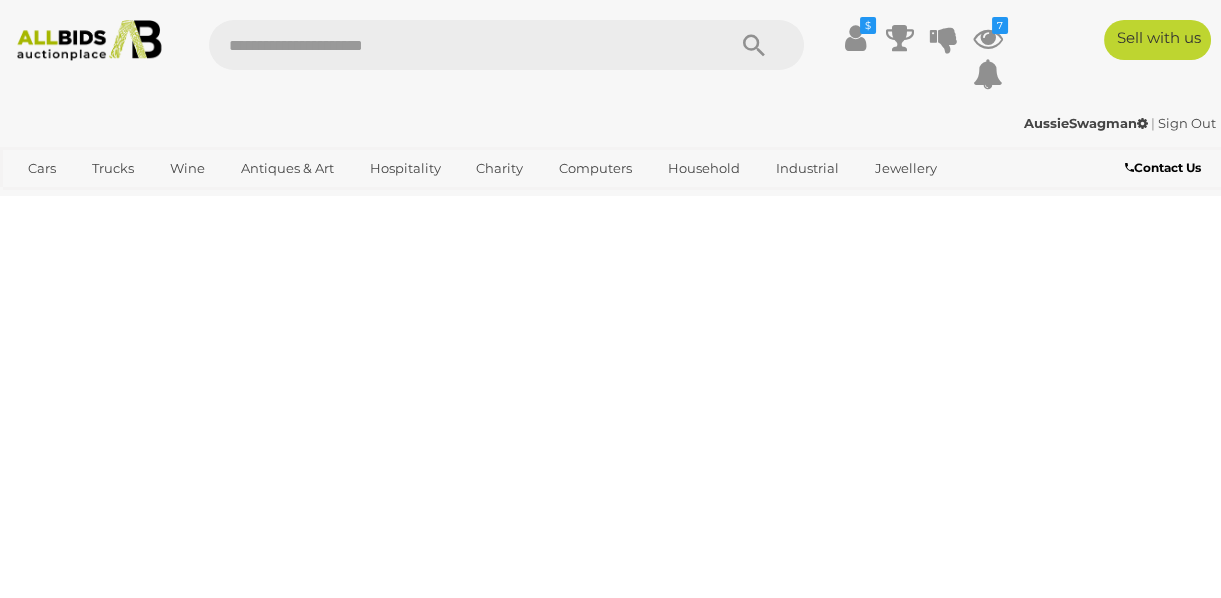 scroll, scrollTop: 493, scrollLeft: 0, axis: vertical 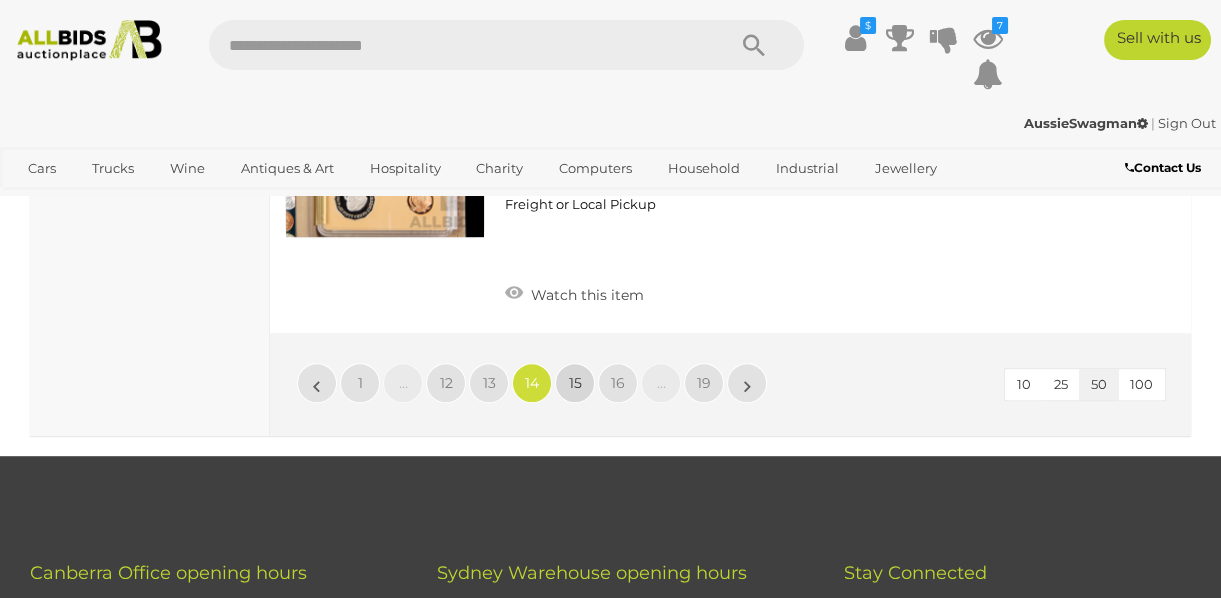 click on "15" at bounding box center [575, 383] 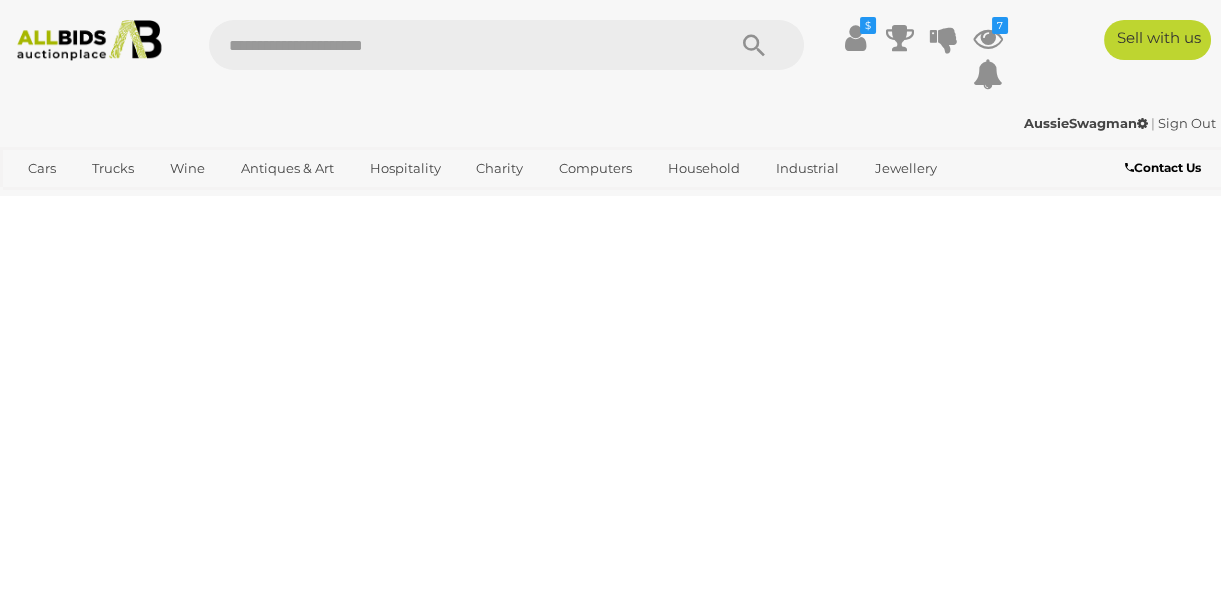 scroll, scrollTop: 493, scrollLeft: 0, axis: vertical 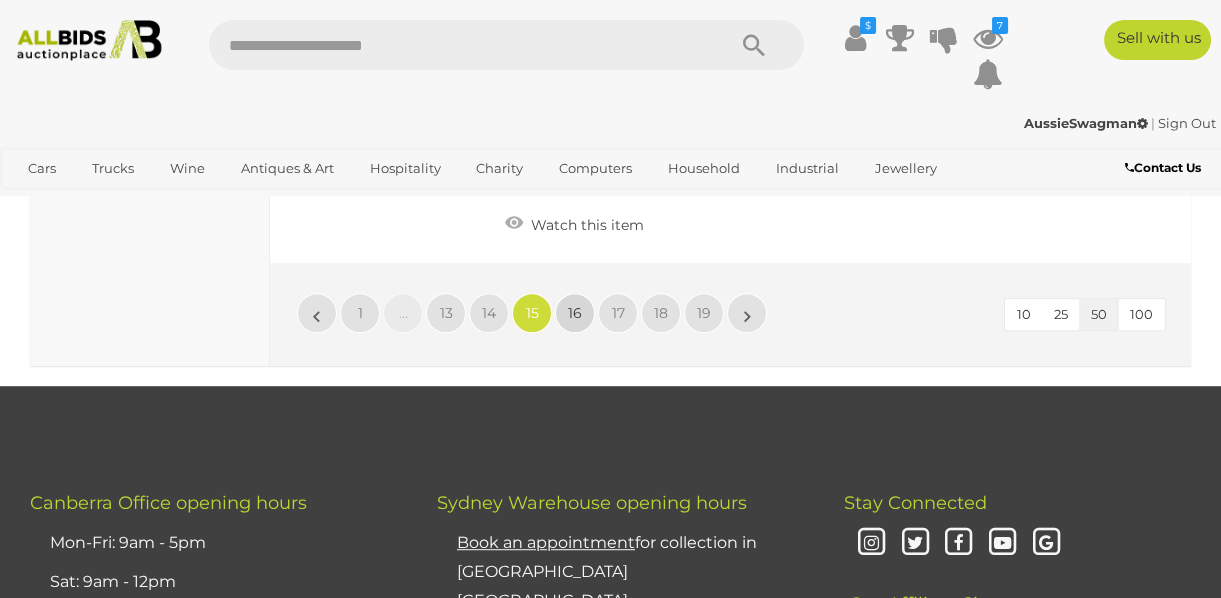click on "16" at bounding box center (575, 313) 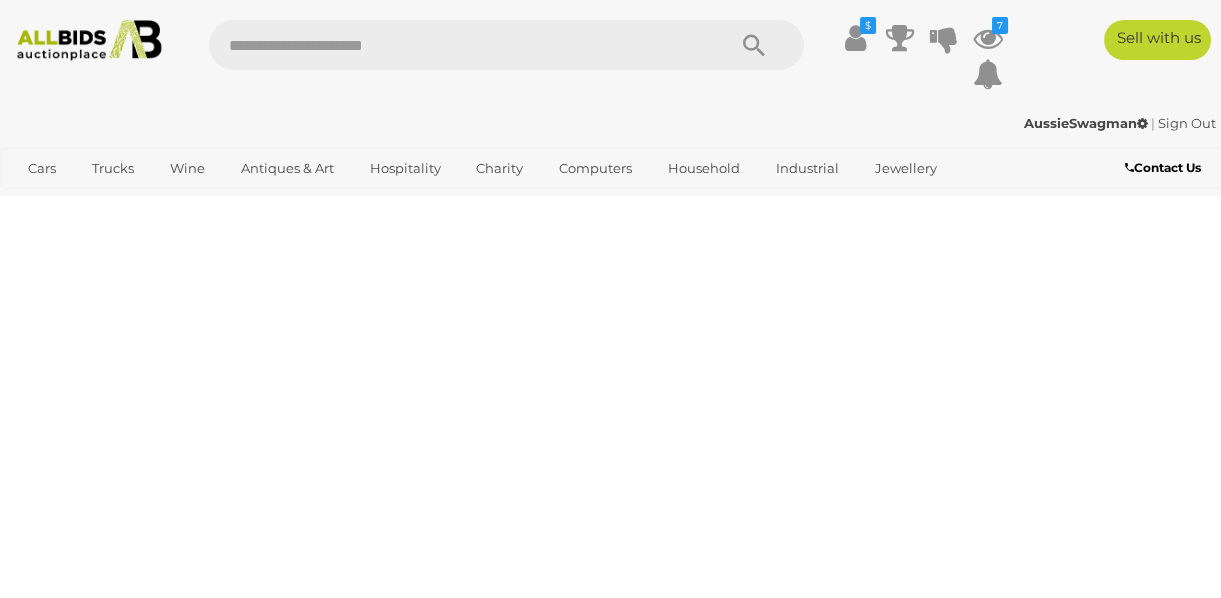 scroll, scrollTop: 493, scrollLeft: 0, axis: vertical 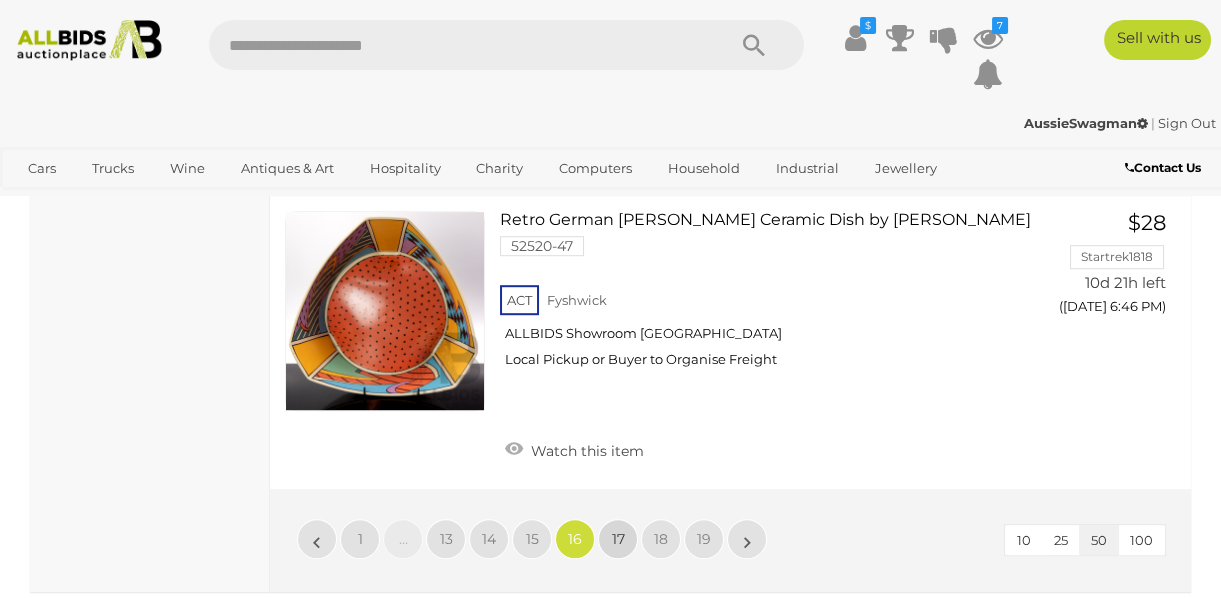 click on "17" at bounding box center (618, 539) 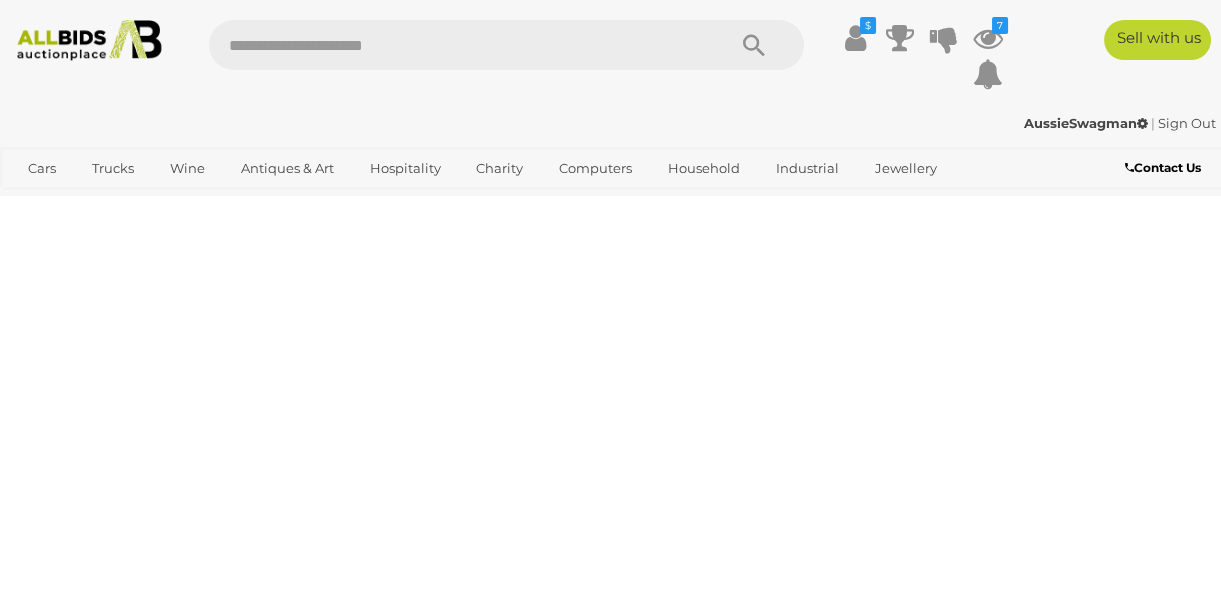 scroll, scrollTop: 493, scrollLeft: 0, axis: vertical 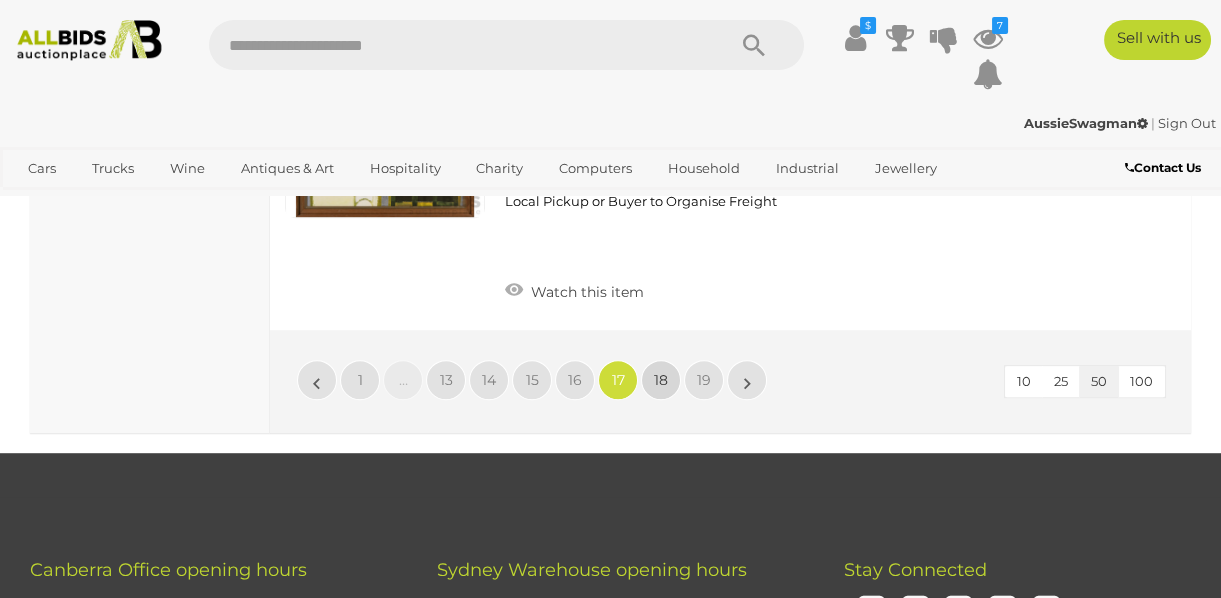 click on "18" at bounding box center (661, 380) 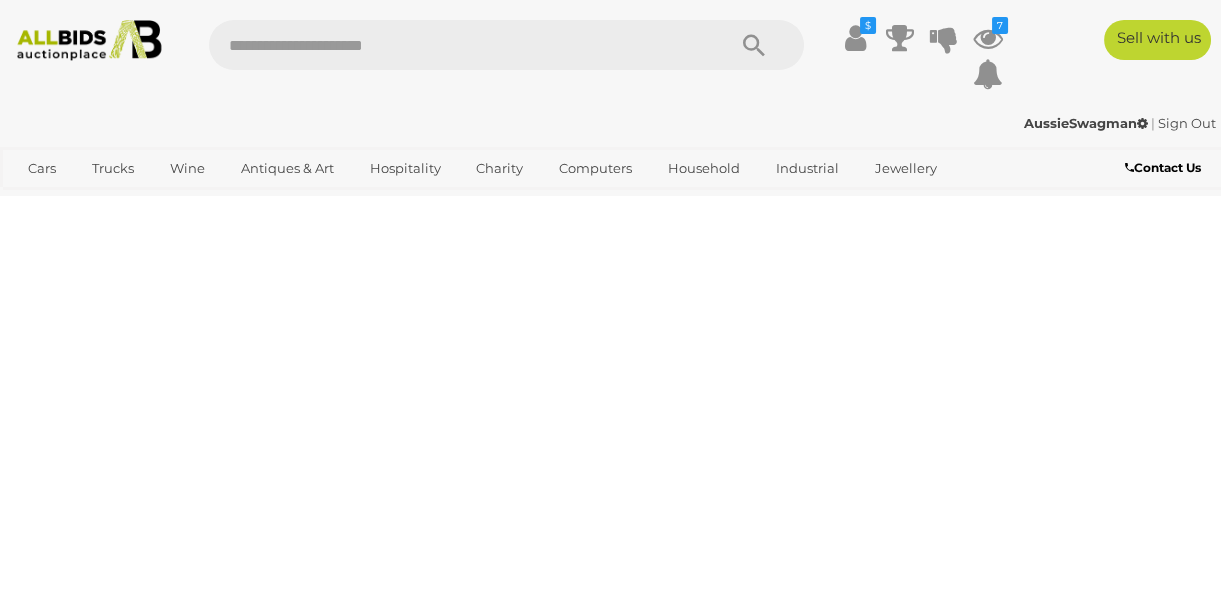 scroll, scrollTop: 493, scrollLeft: 0, axis: vertical 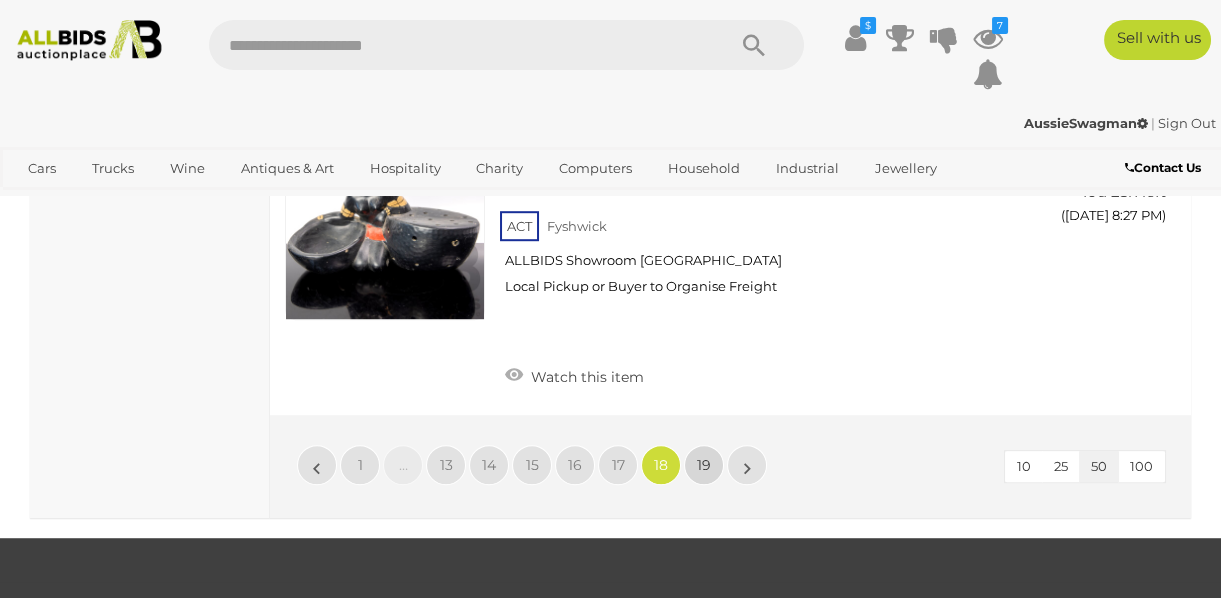 click on "19" at bounding box center (704, 465) 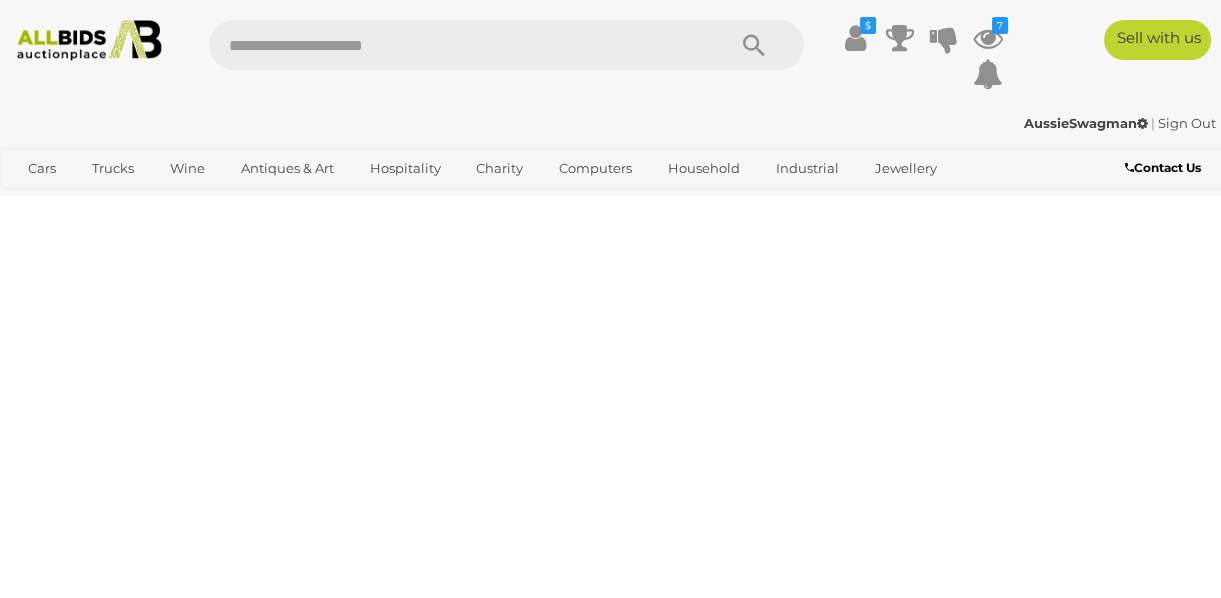 scroll, scrollTop: 493, scrollLeft: 0, axis: vertical 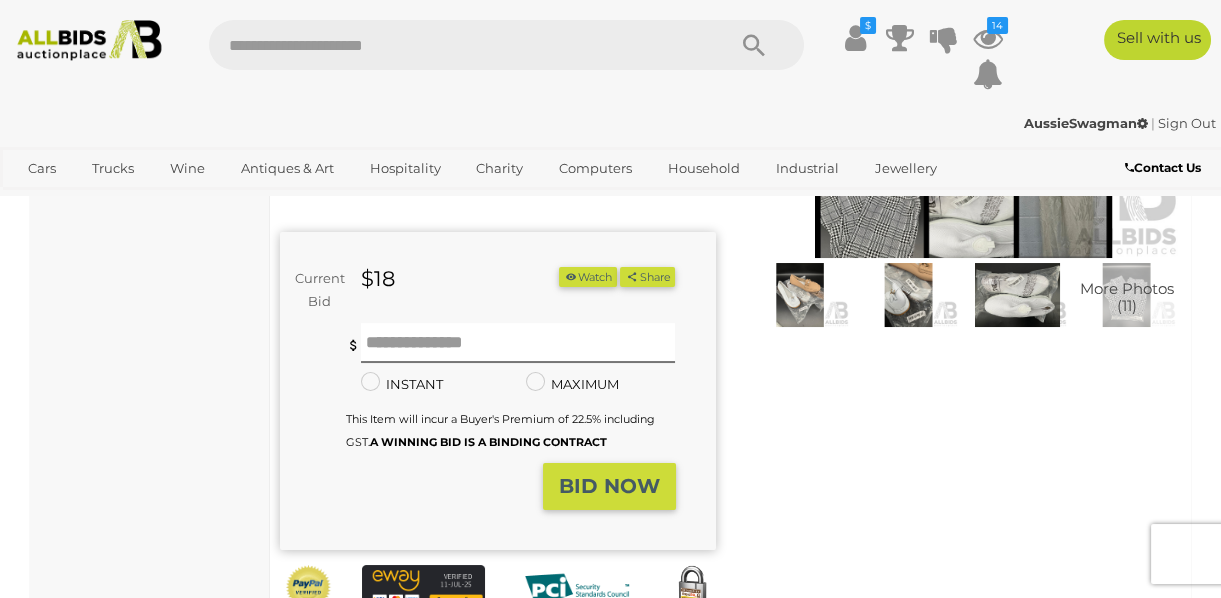 click at bounding box center (800, 295) 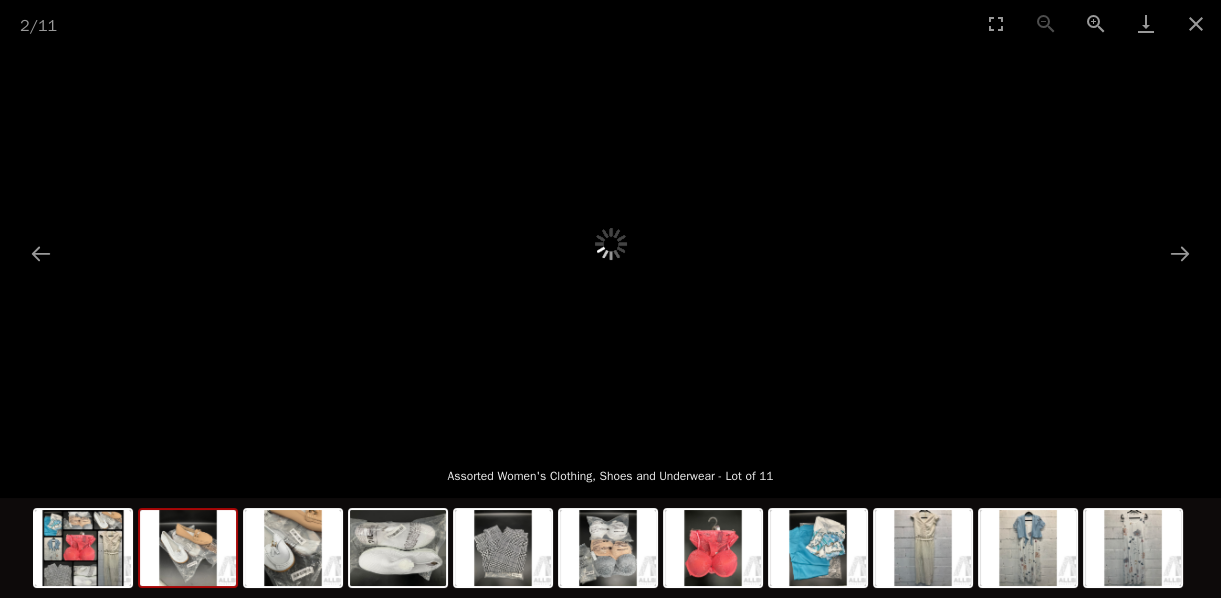 click at bounding box center (188, 548) 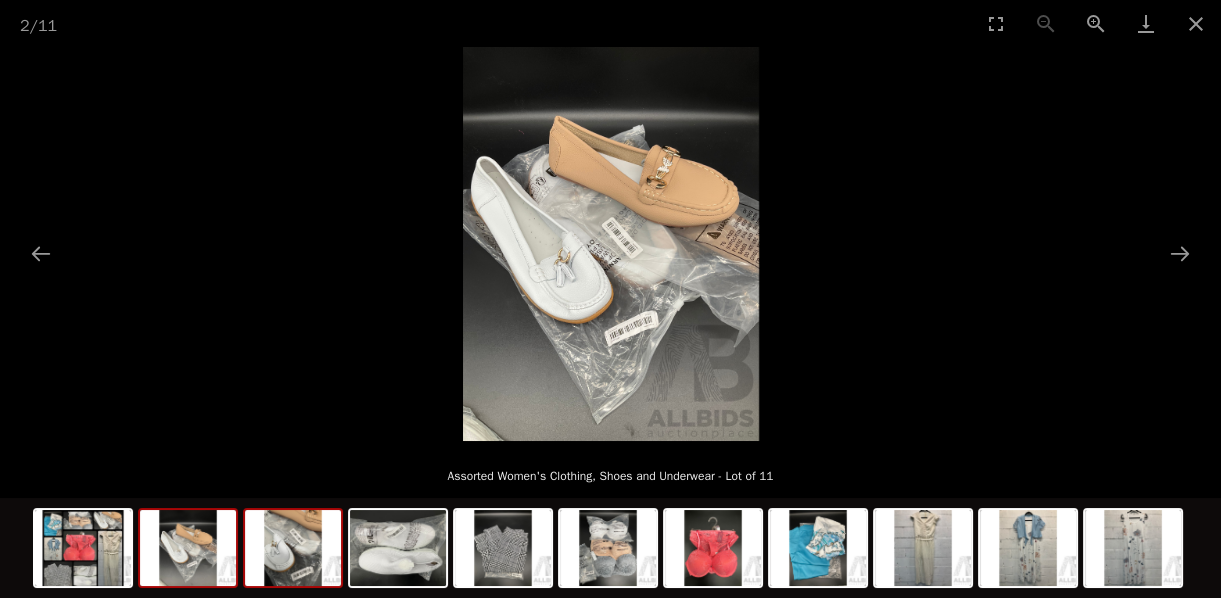 click at bounding box center [293, 548] 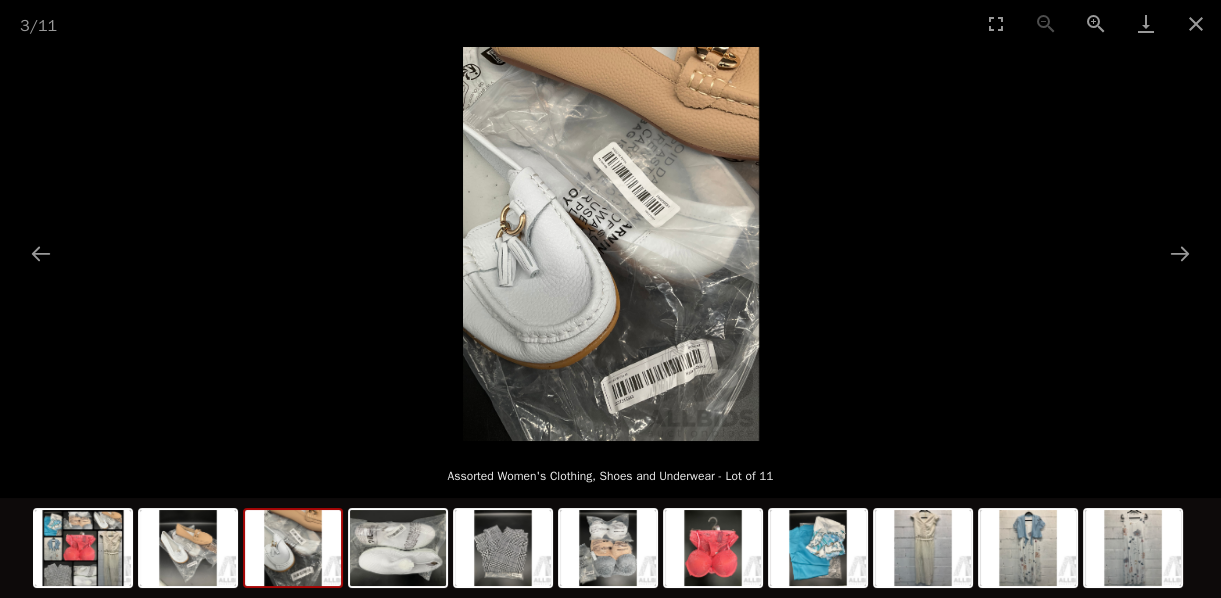 click at bounding box center (611, 244) 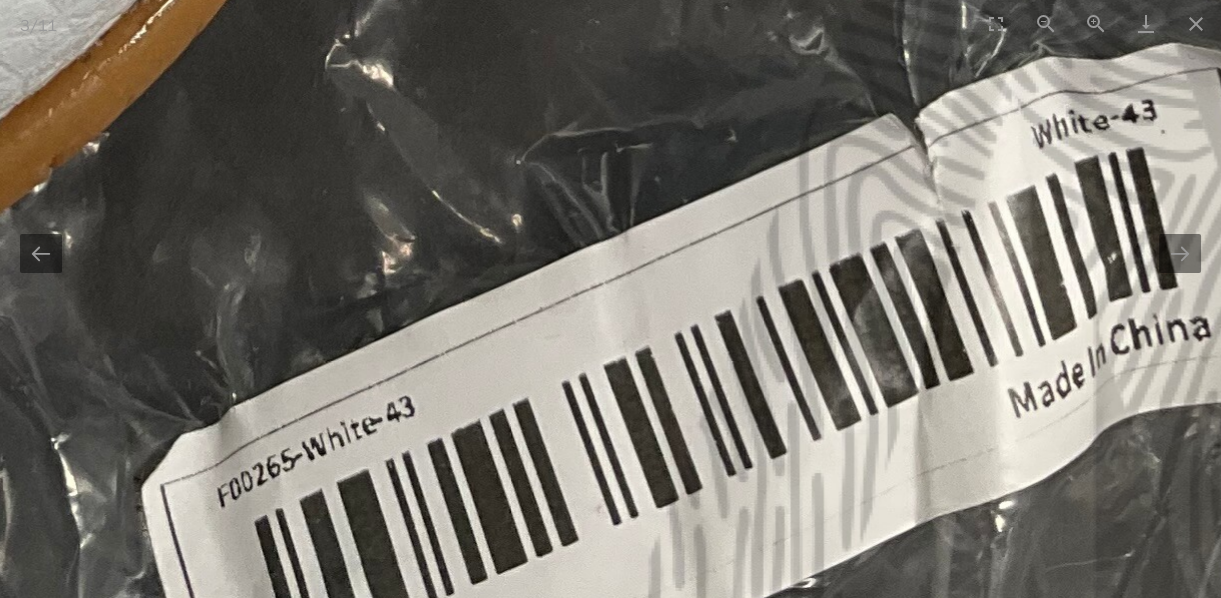 scroll, scrollTop: 0, scrollLeft: 0, axis: both 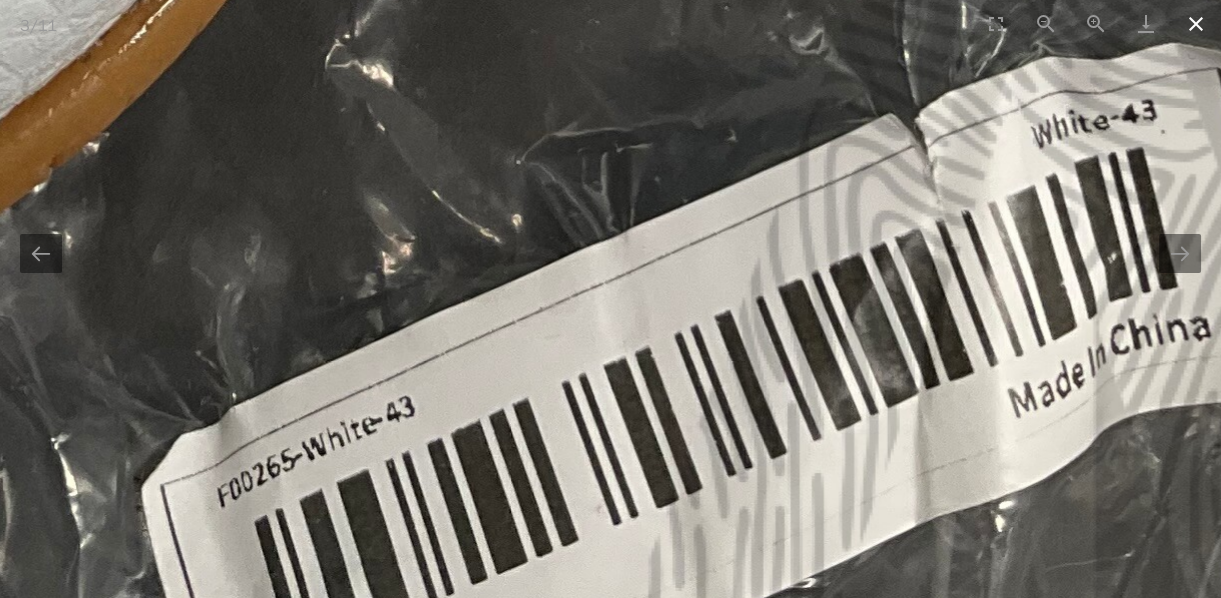 click at bounding box center (1196, 23) 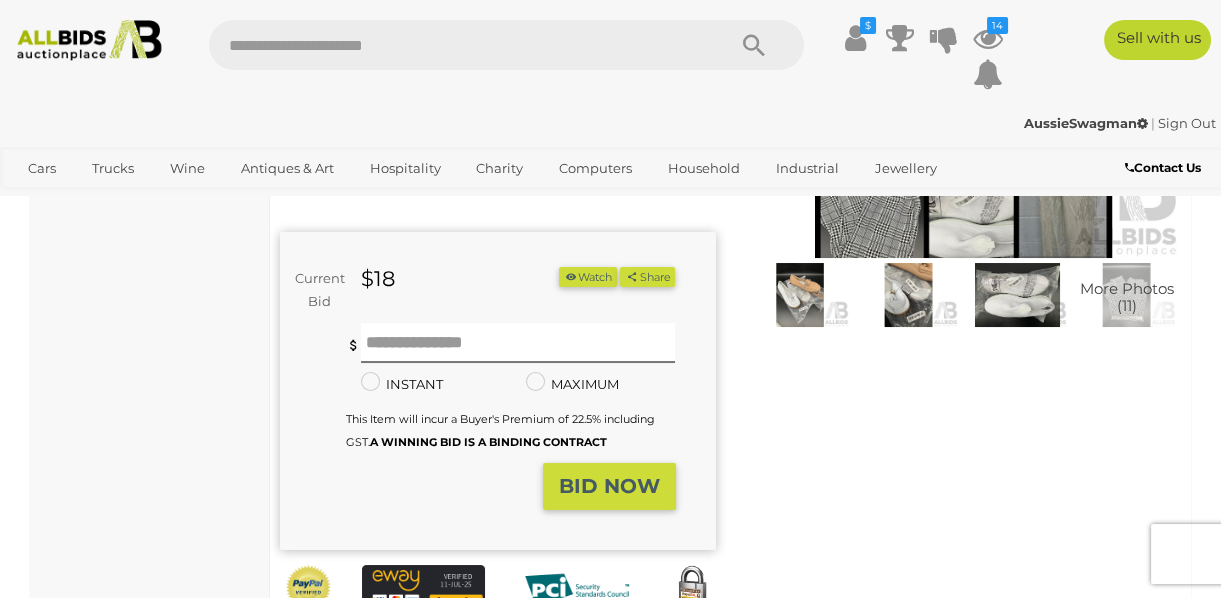 click at bounding box center (1017, 295) 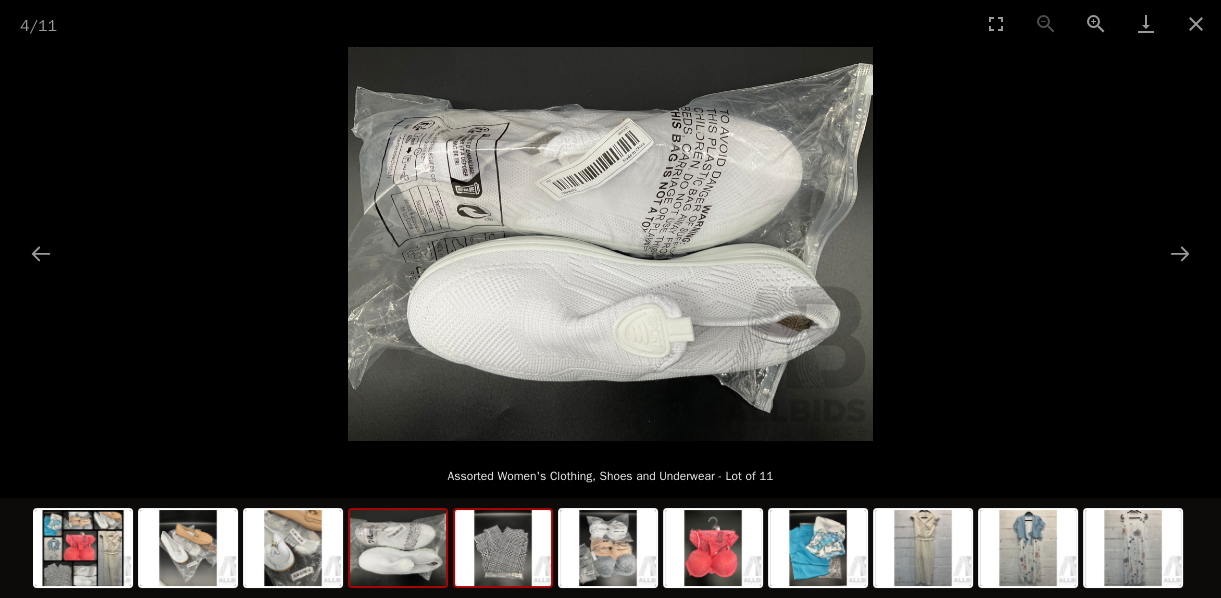 click at bounding box center [503, 548] 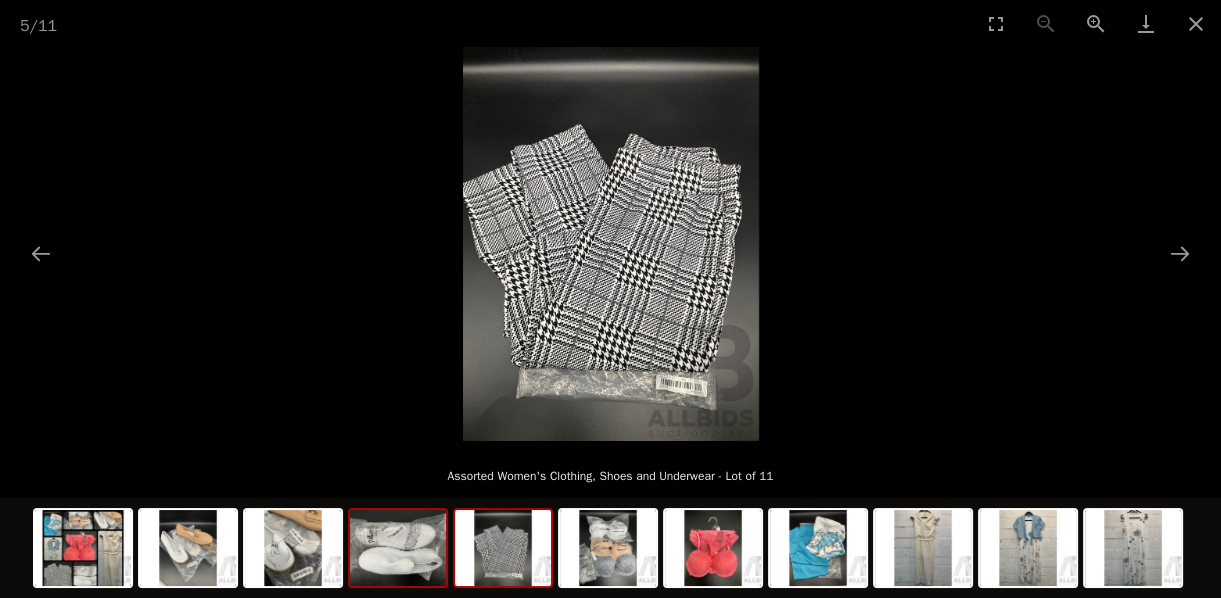 click at bounding box center (398, 548) 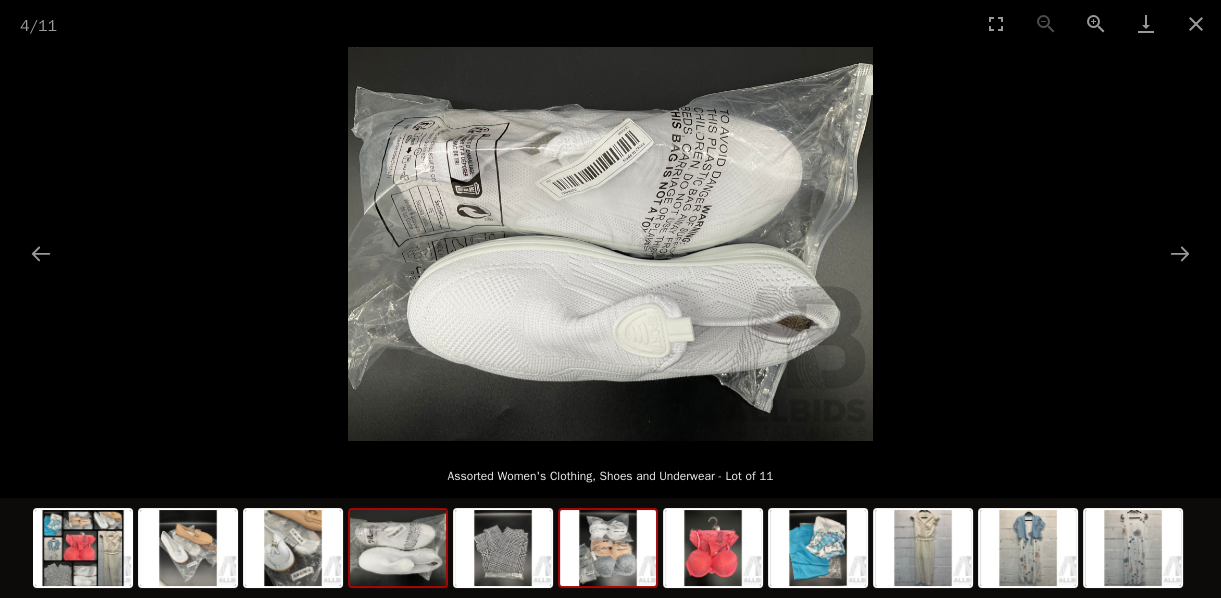 click at bounding box center (608, 548) 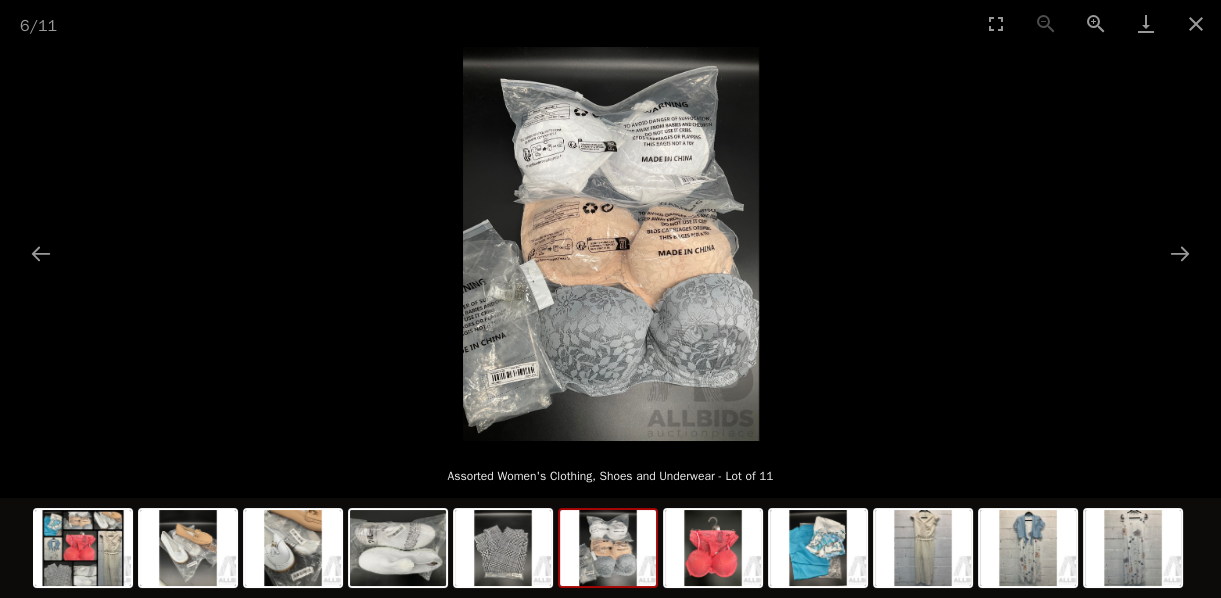 click at bounding box center [611, 244] 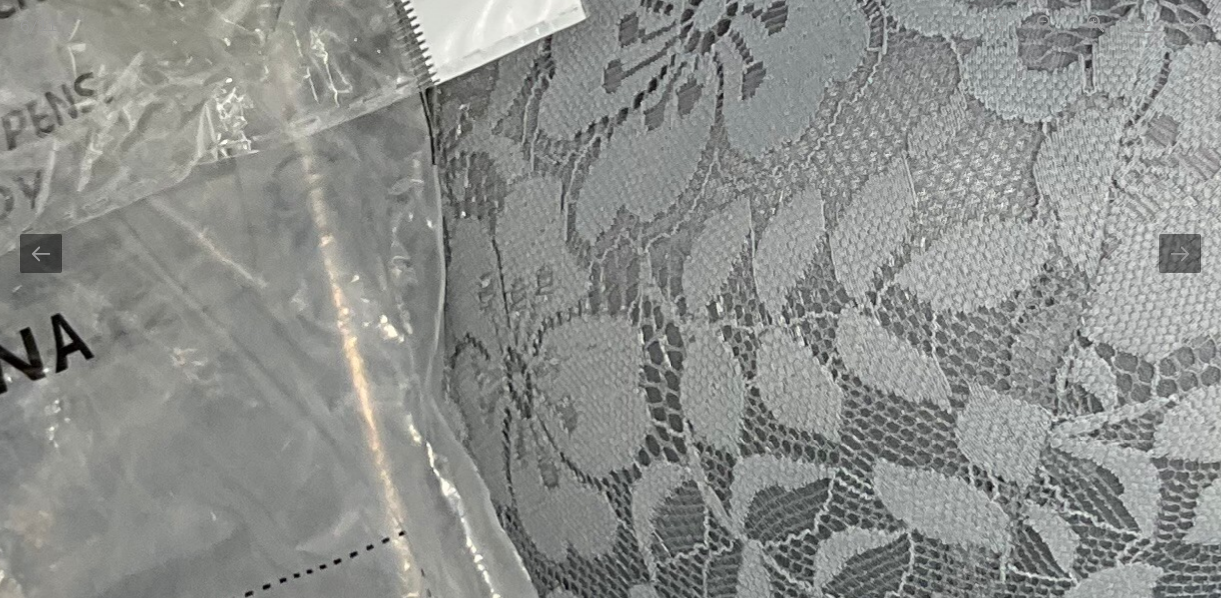scroll, scrollTop: 0, scrollLeft: 0, axis: both 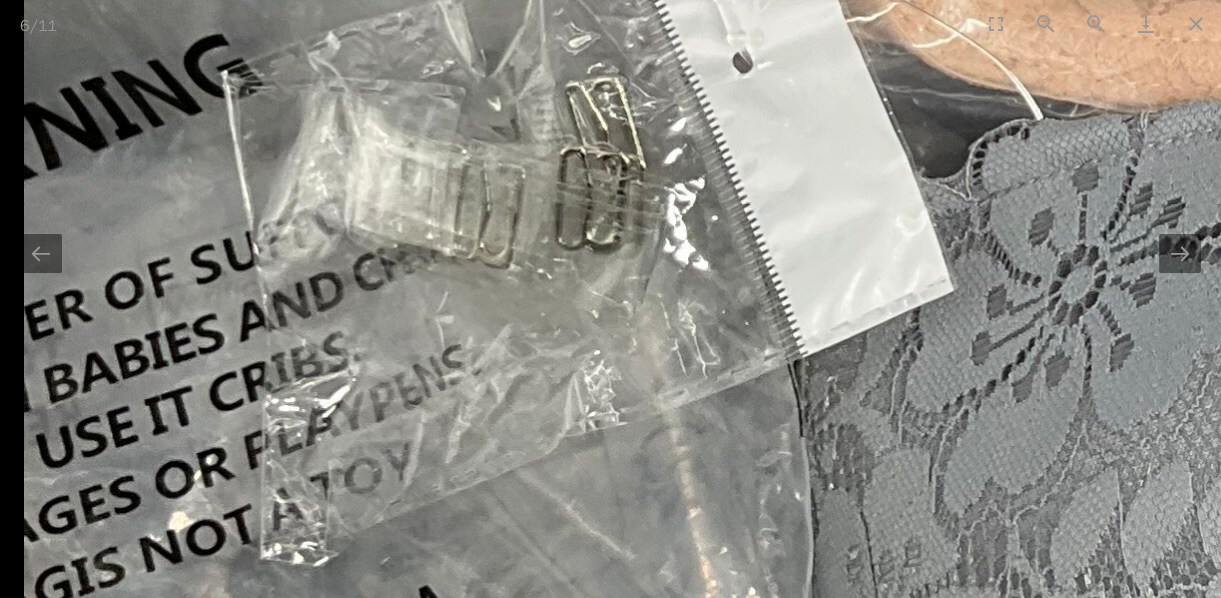 drag, startPoint x: 558, startPoint y: 270, endPoint x: 993, endPoint y: 344, distance: 441.24936 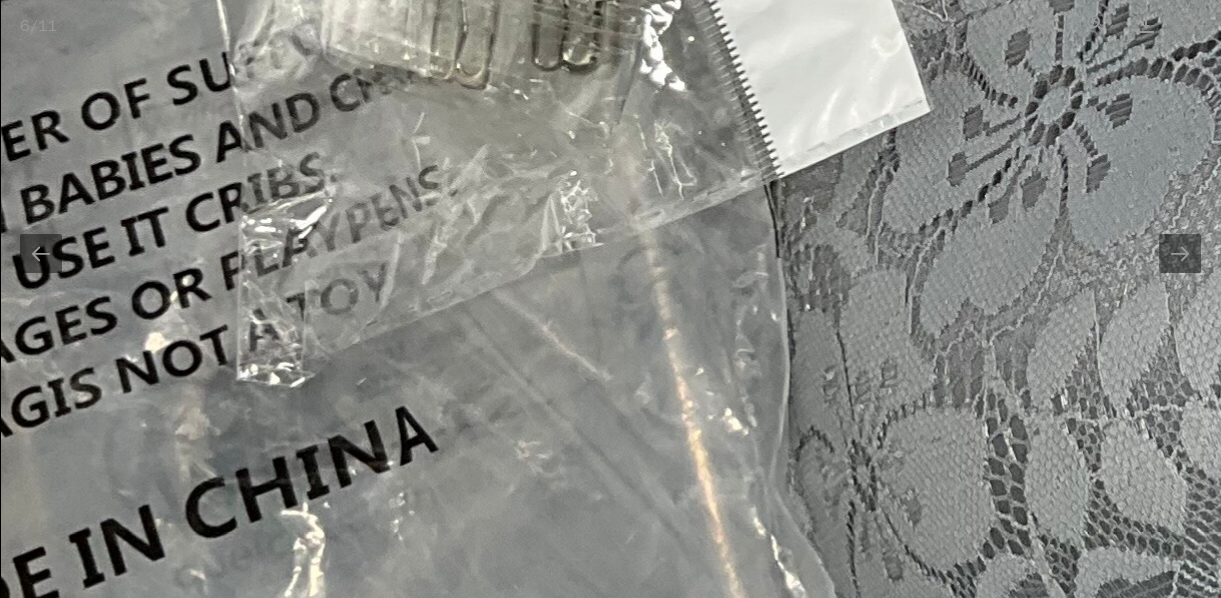 drag, startPoint x: 656, startPoint y: 552, endPoint x: 720, endPoint y: 226, distance: 332.2228 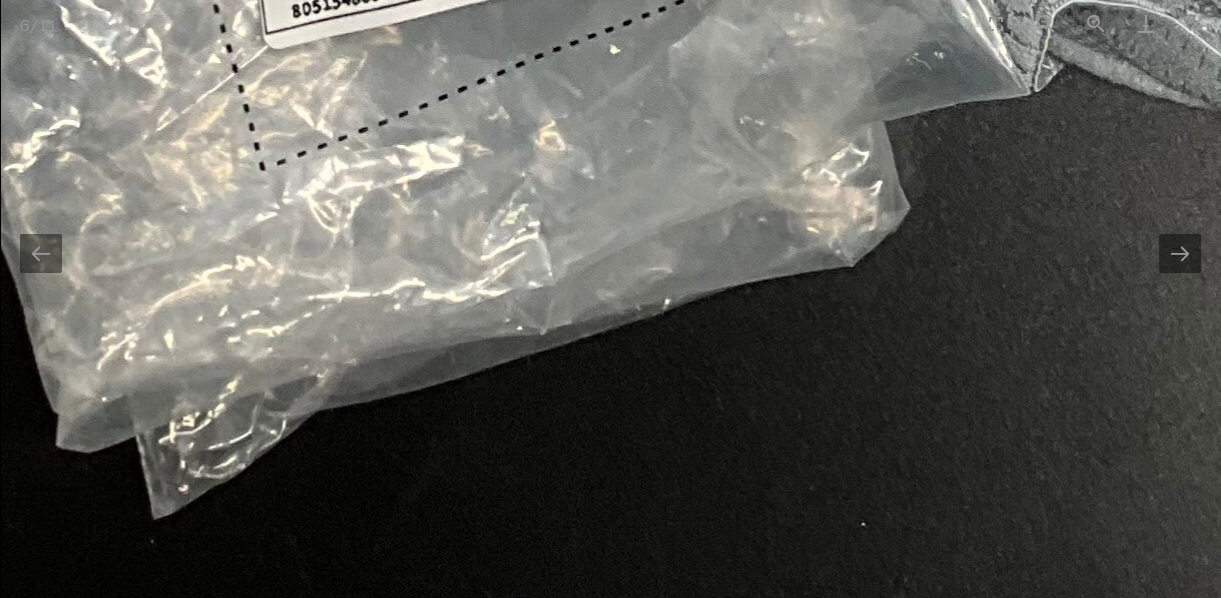 scroll, scrollTop: 0, scrollLeft: 0, axis: both 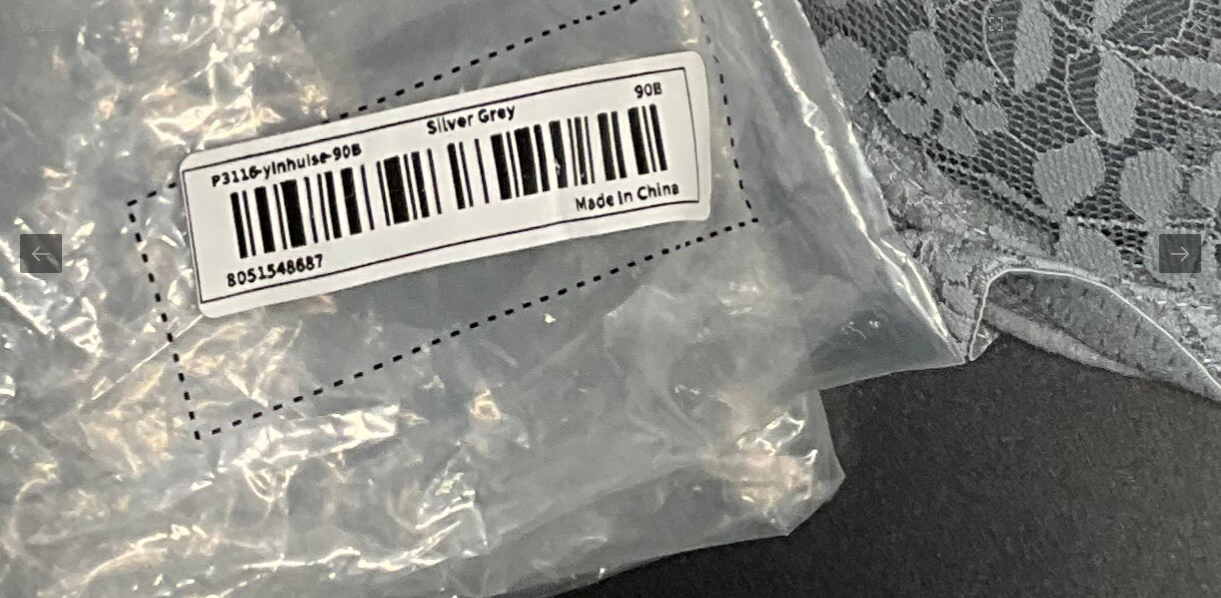 drag, startPoint x: 695, startPoint y: 185, endPoint x: 639, endPoint y: 439, distance: 260.09998 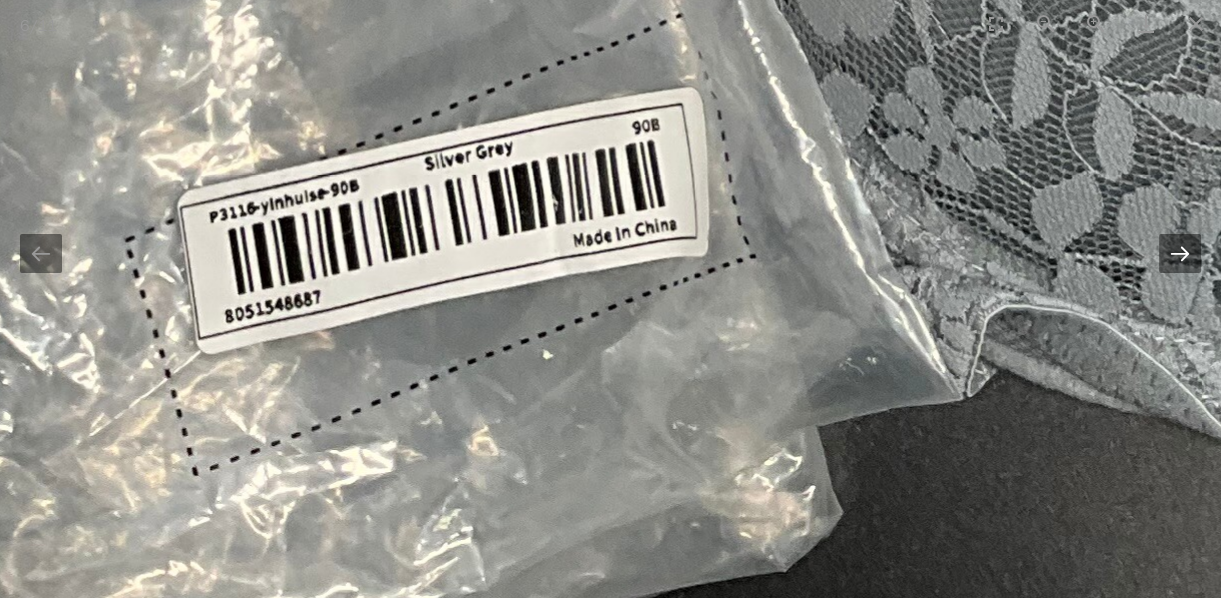 click at bounding box center (1180, 253) 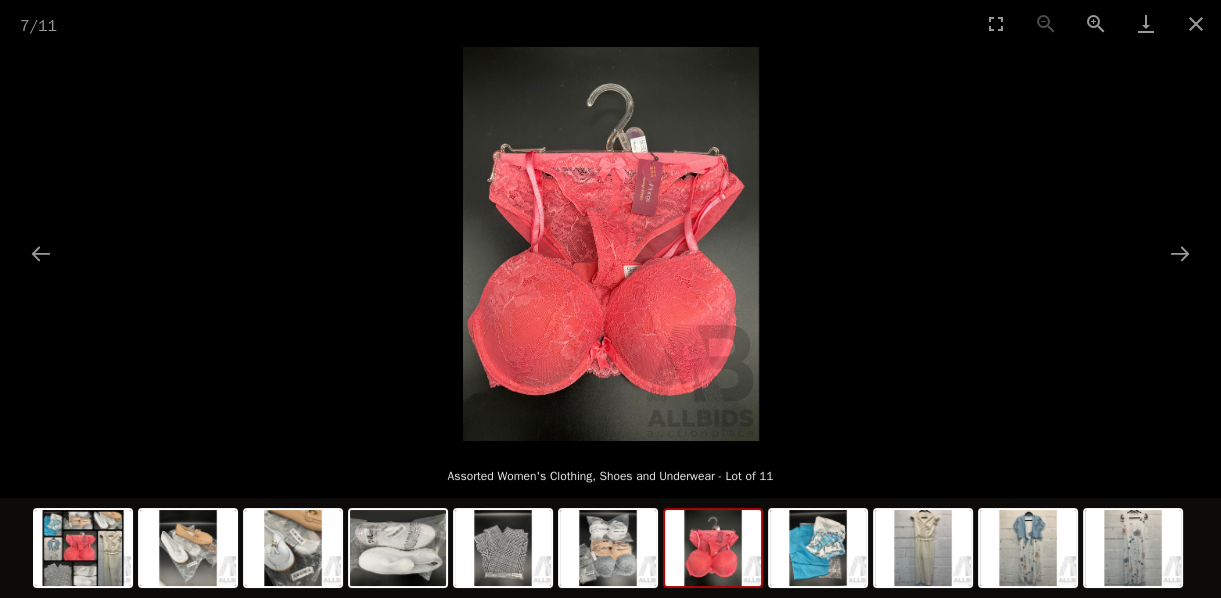 click at bounding box center [611, 244] 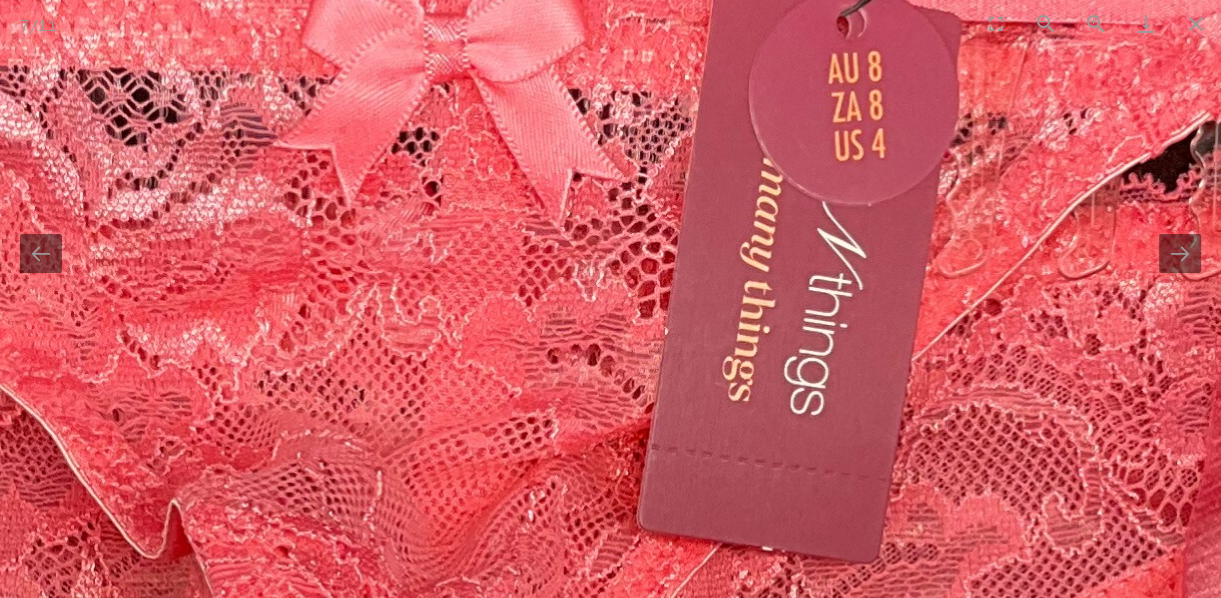 scroll, scrollTop: 0, scrollLeft: 0, axis: both 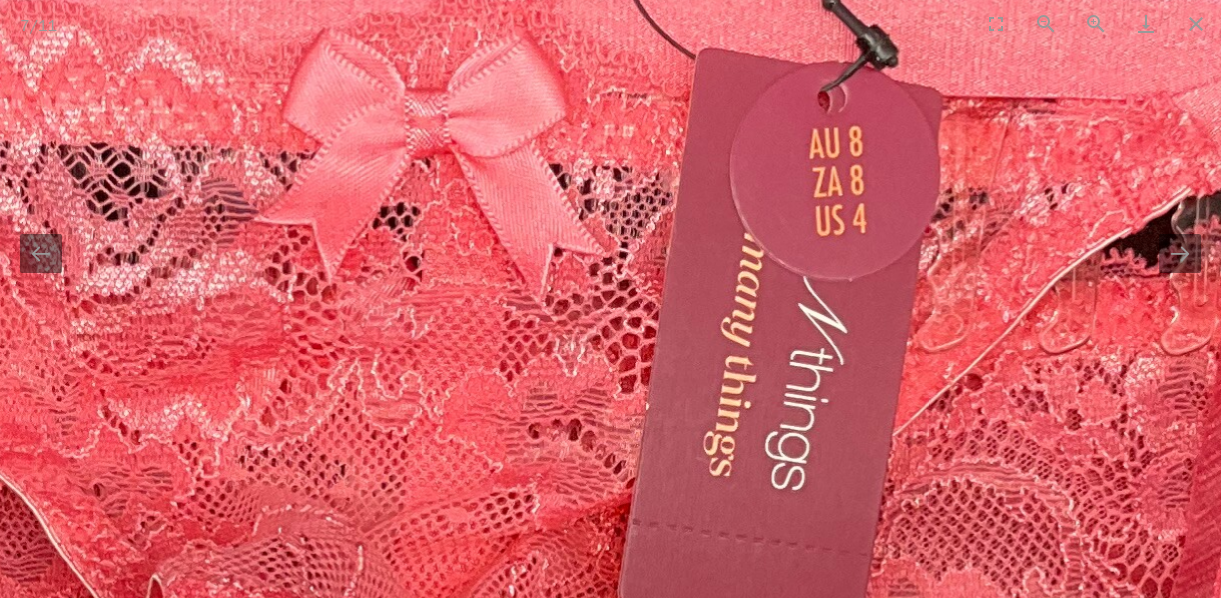 drag, startPoint x: 810, startPoint y: 272, endPoint x: 791, endPoint y: 319, distance: 50.695168 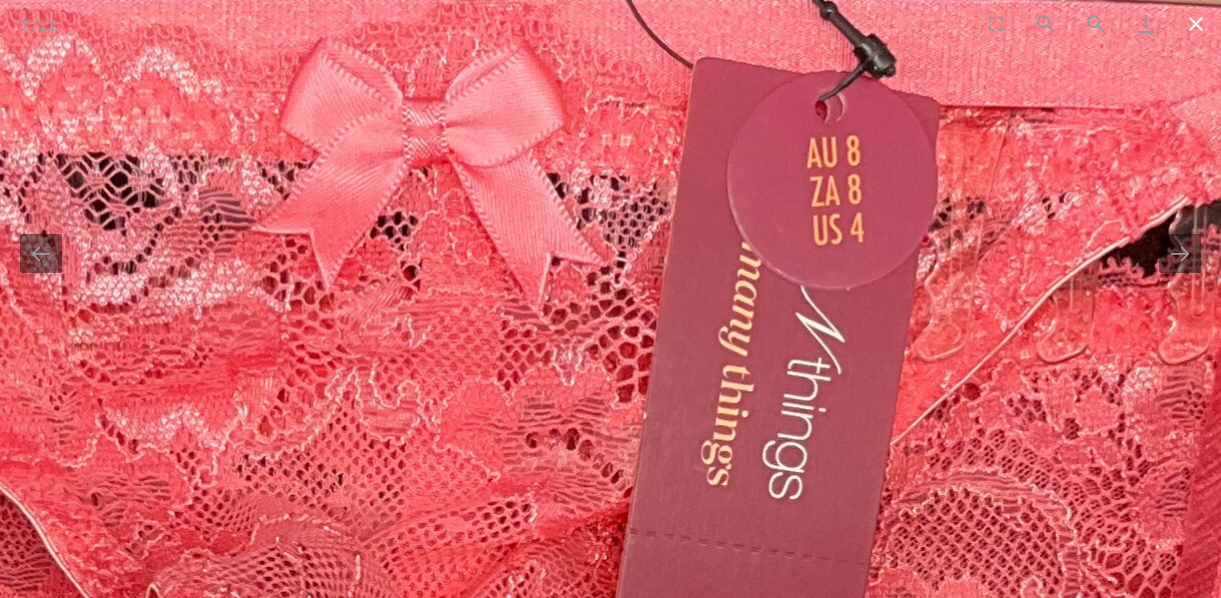 click at bounding box center [1196, 23] 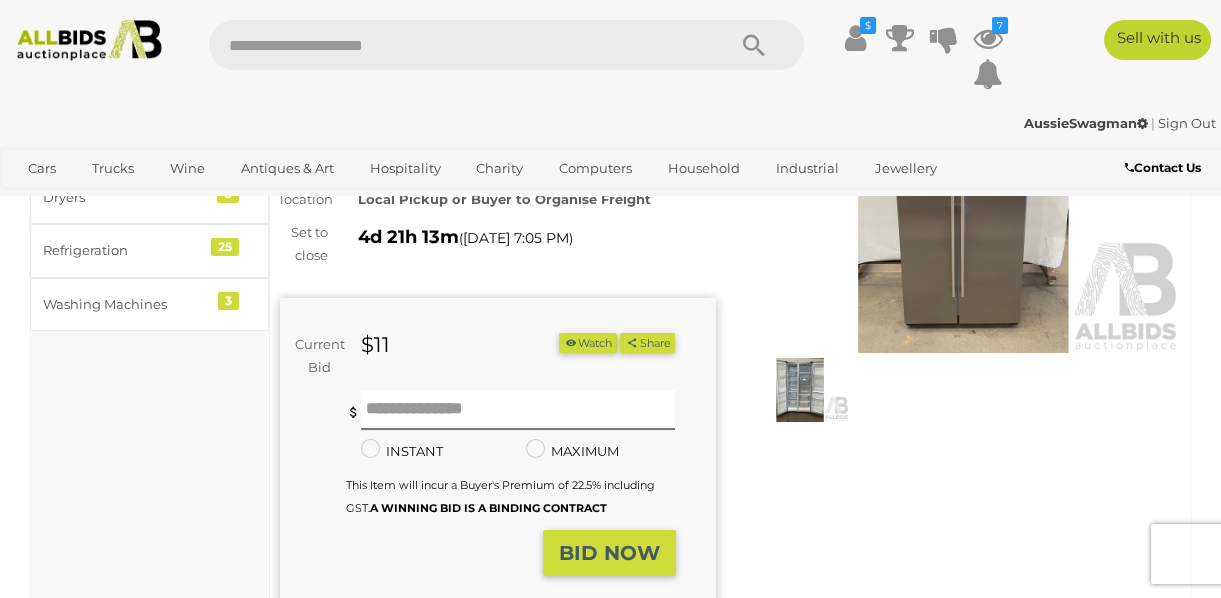 scroll, scrollTop: 181, scrollLeft: 0, axis: vertical 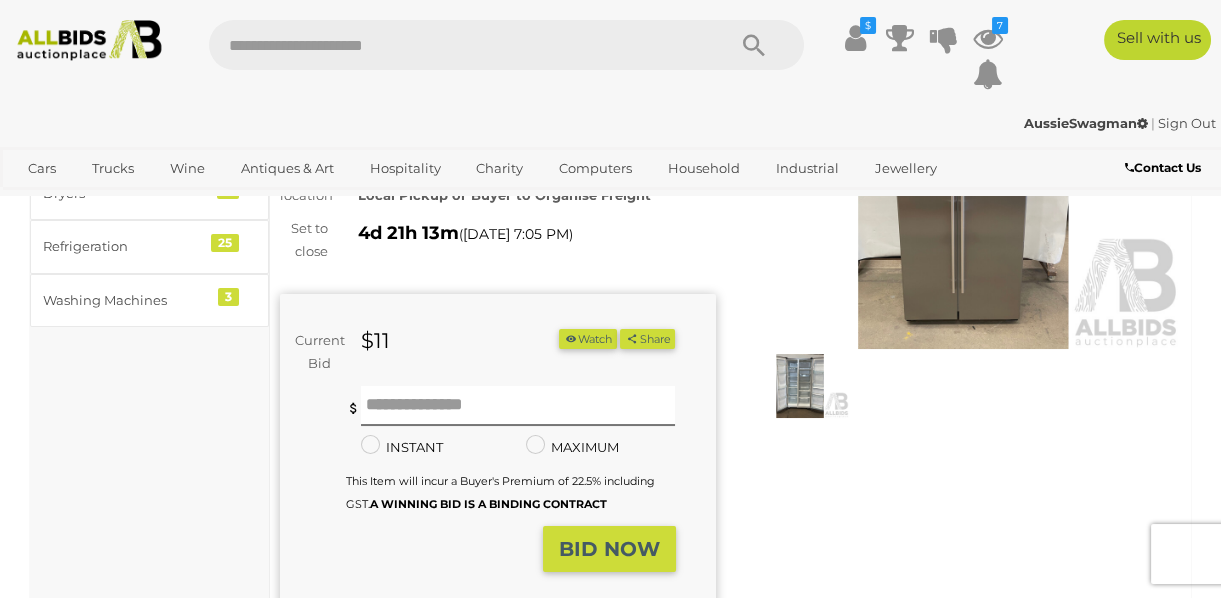 click at bounding box center (800, 386) 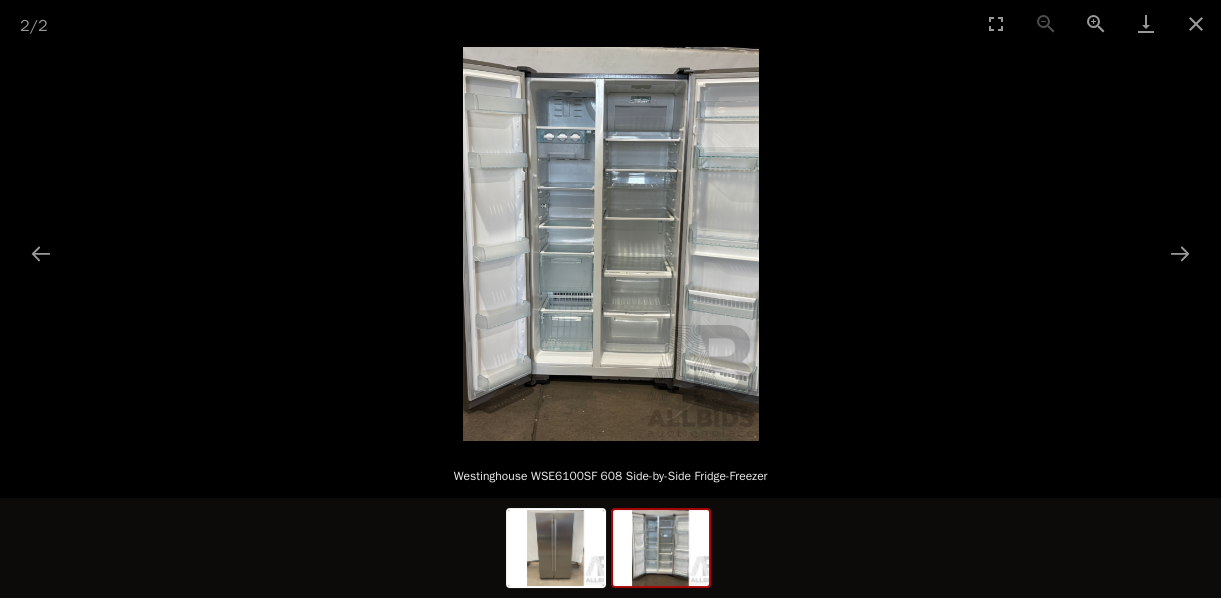 click at bounding box center [611, 244] 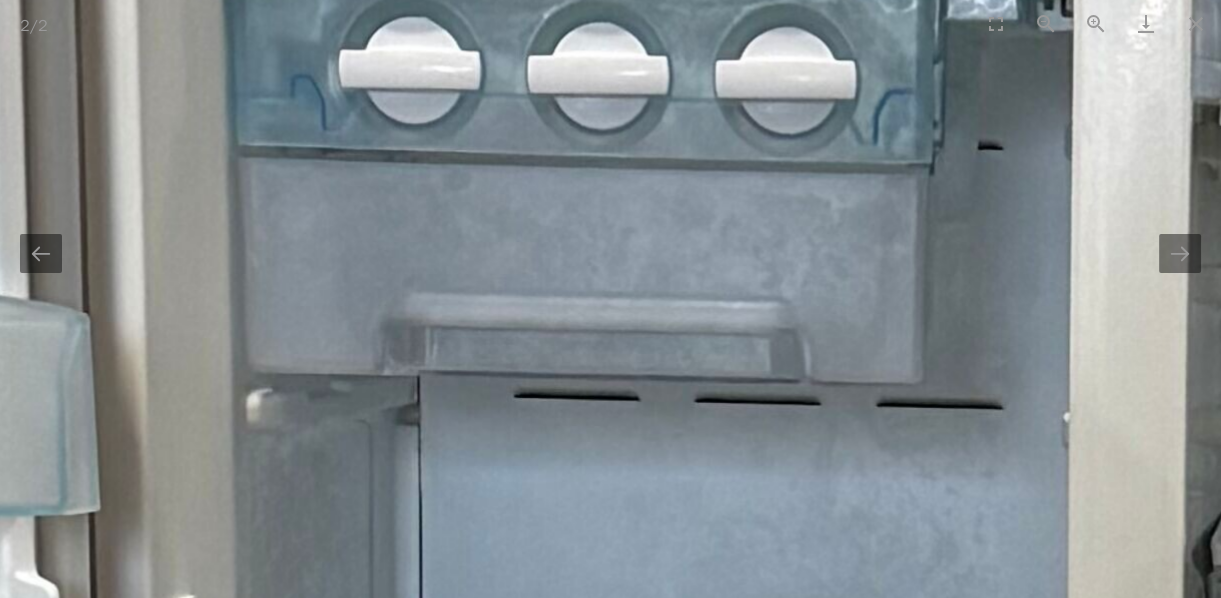 scroll, scrollTop: 0, scrollLeft: 0, axis: both 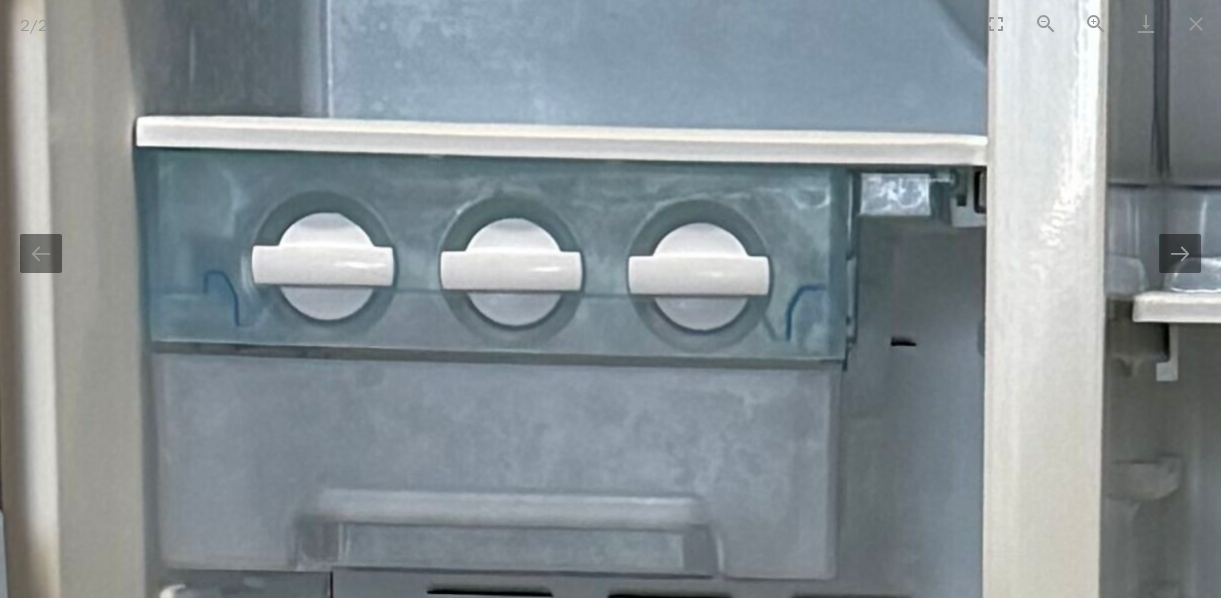 drag, startPoint x: 560, startPoint y: 210, endPoint x: 195, endPoint y: 361, distance: 395.00125 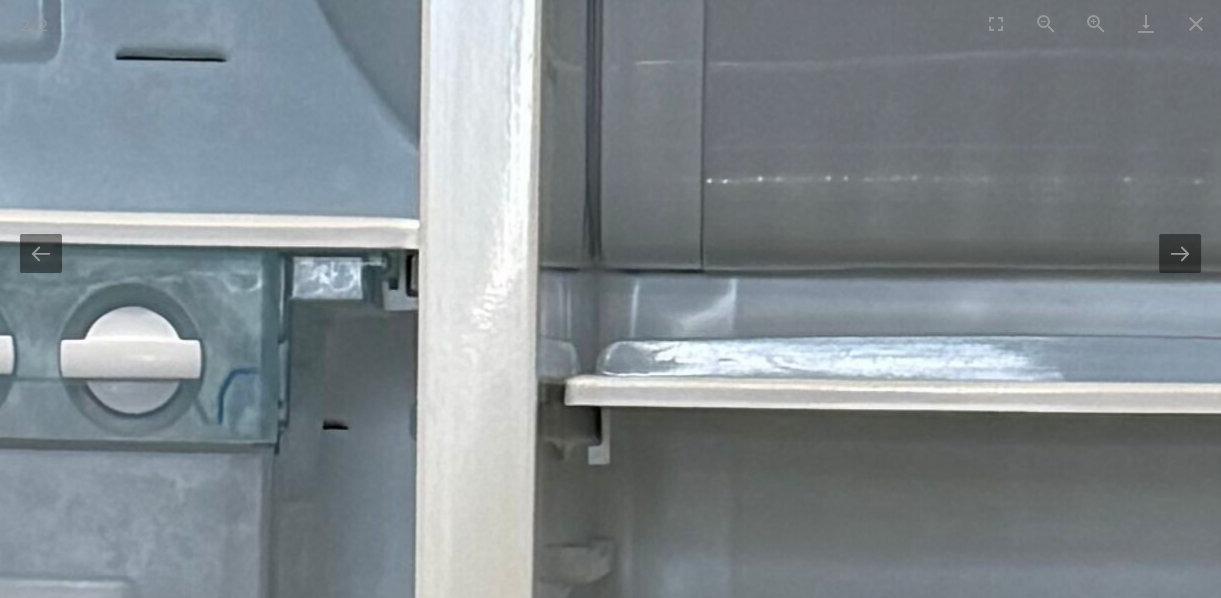 drag, startPoint x: 792, startPoint y: 370, endPoint x: 606, endPoint y: 480, distance: 216.09258 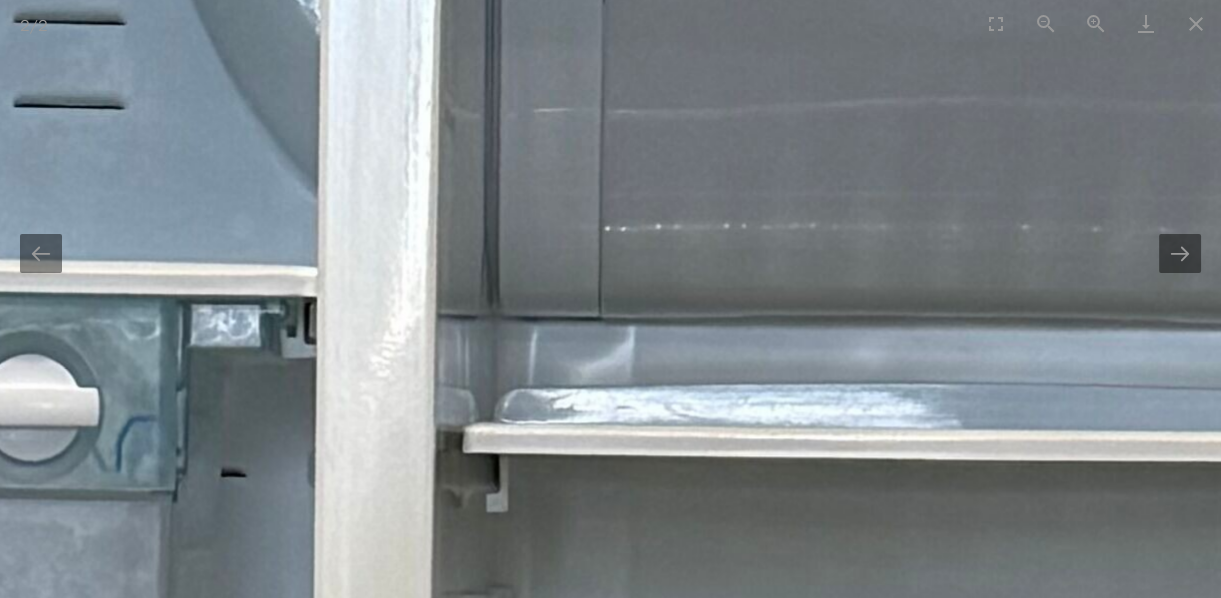 scroll, scrollTop: 0, scrollLeft: 0, axis: both 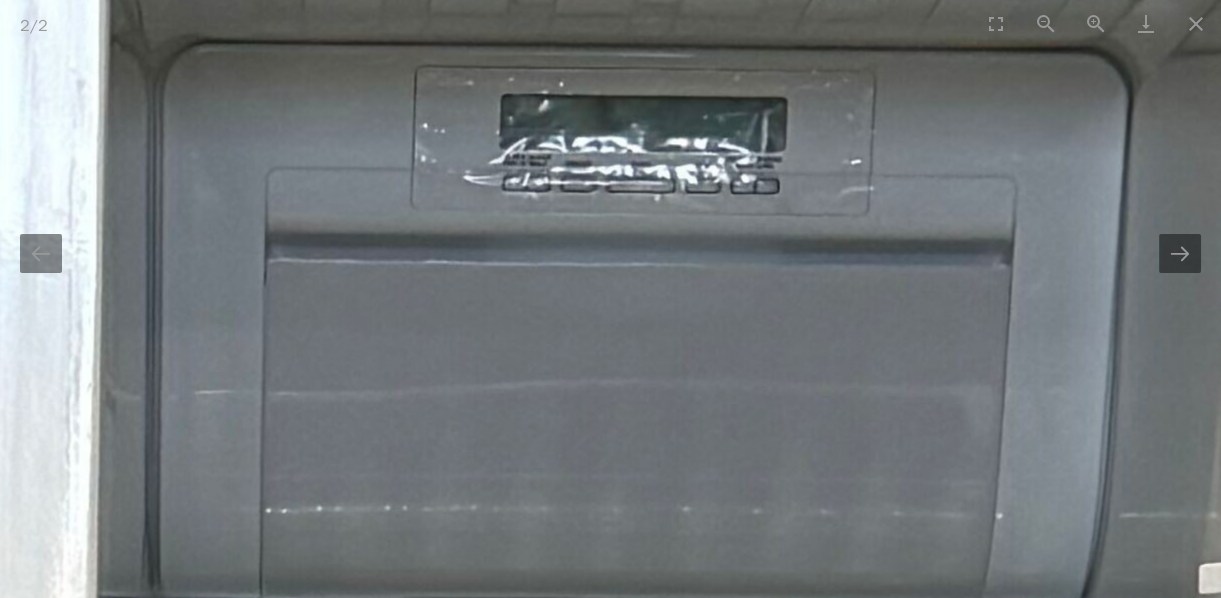 drag, startPoint x: 889, startPoint y: 279, endPoint x: 550, endPoint y: 548, distance: 432.7609 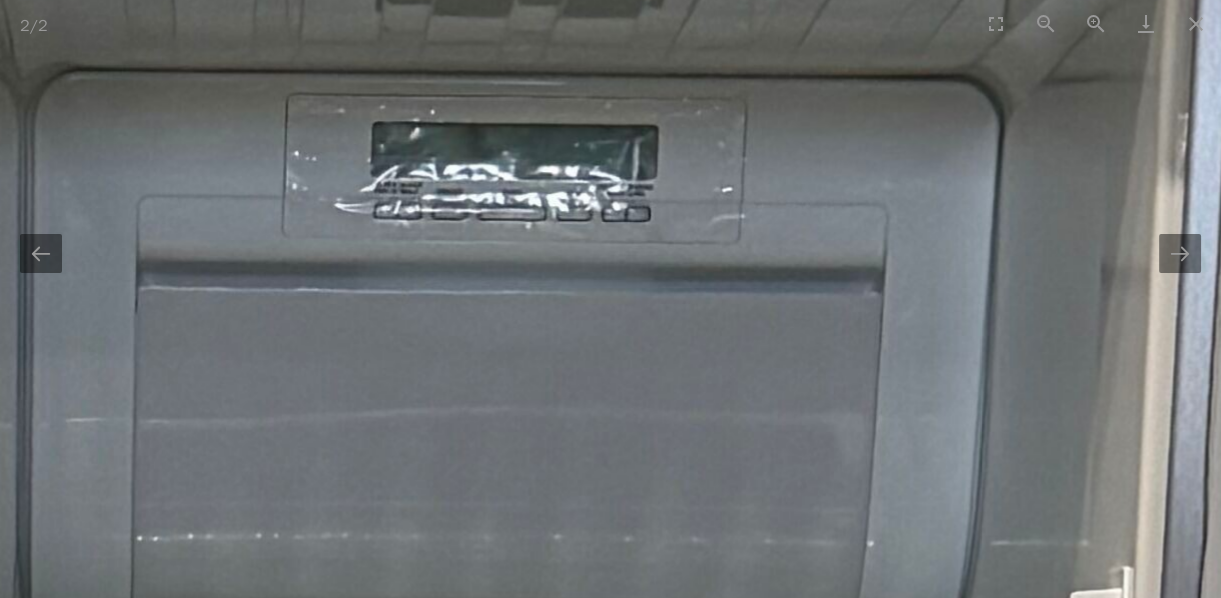 drag, startPoint x: 690, startPoint y: 374, endPoint x: 555, endPoint y: 277, distance: 166.23477 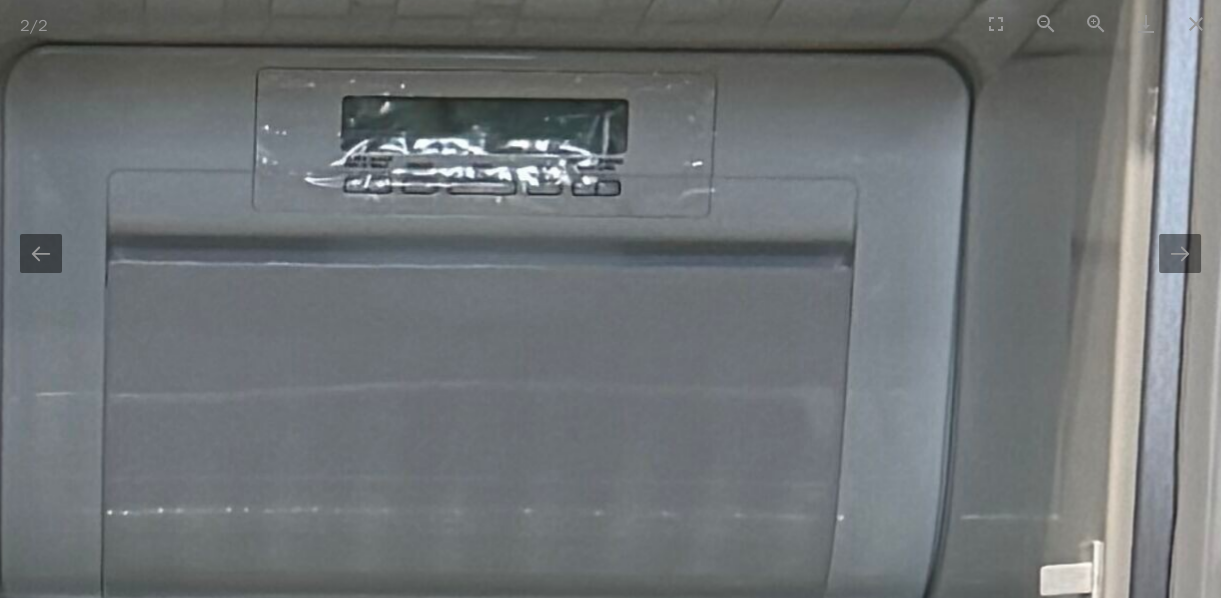 drag, startPoint x: 631, startPoint y: 410, endPoint x: 668, endPoint y: 208, distance: 205.36066 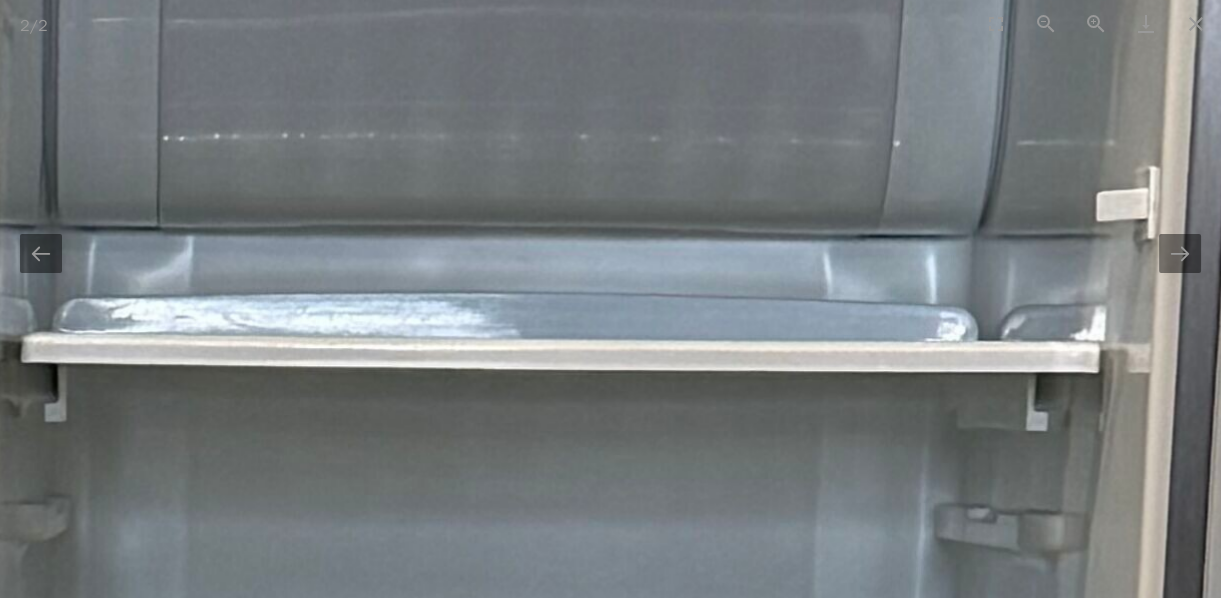 drag, startPoint x: 692, startPoint y: 386, endPoint x: 720, endPoint y: 193, distance: 195.02051 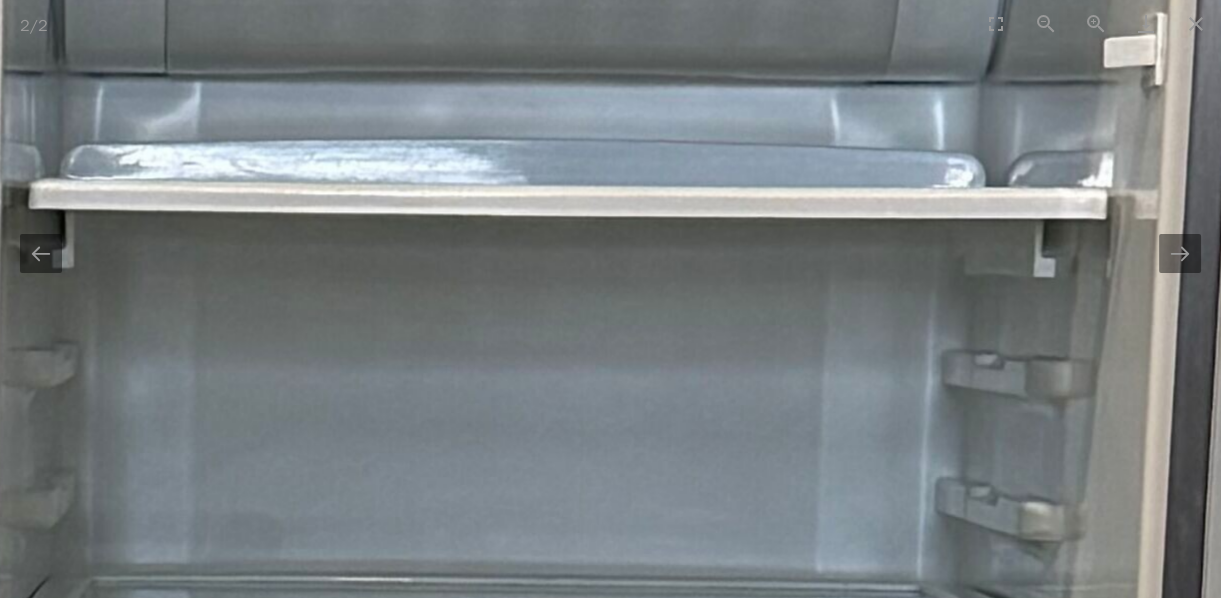 scroll, scrollTop: 0, scrollLeft: 0, axis: both 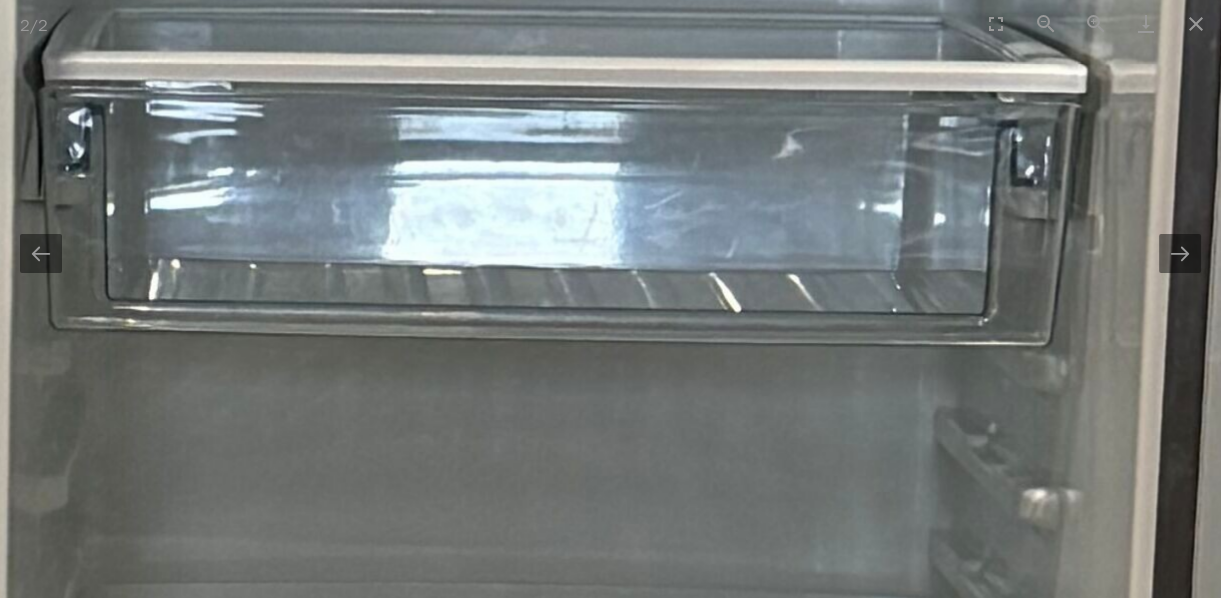 drag, startPoint x: 670, startPoint y: 364, endPoint x: 670, endPoint y: 235, distance: 129 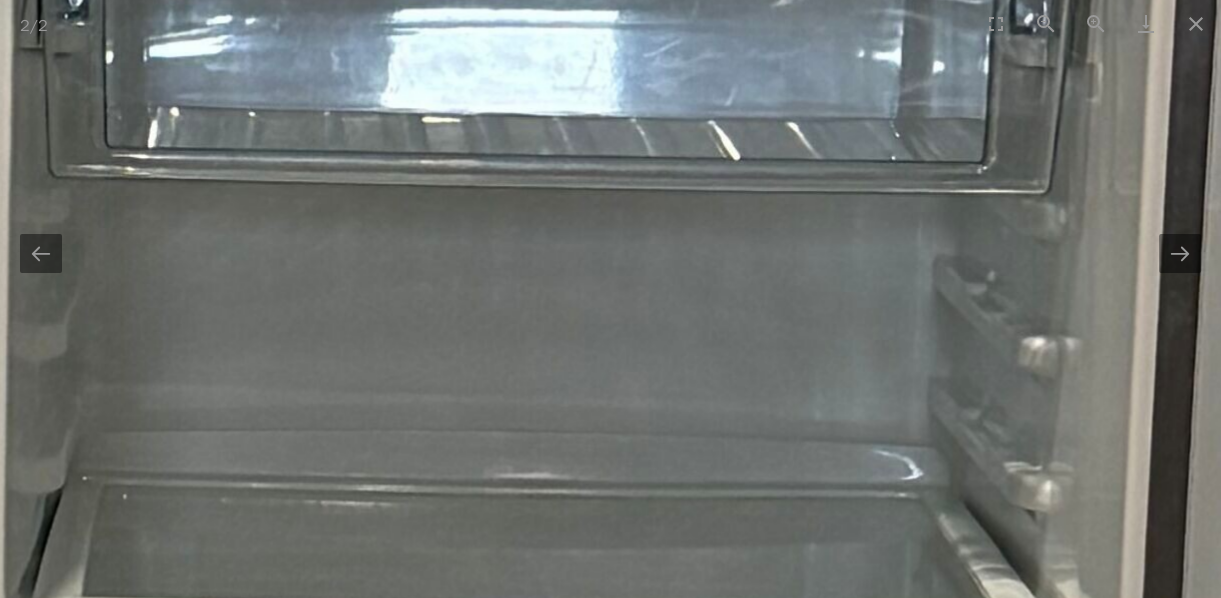 drag, startPoint x: 662, startPoint y: 352, endPoint x: 690, endPoint y: 130, distance: 223.7588 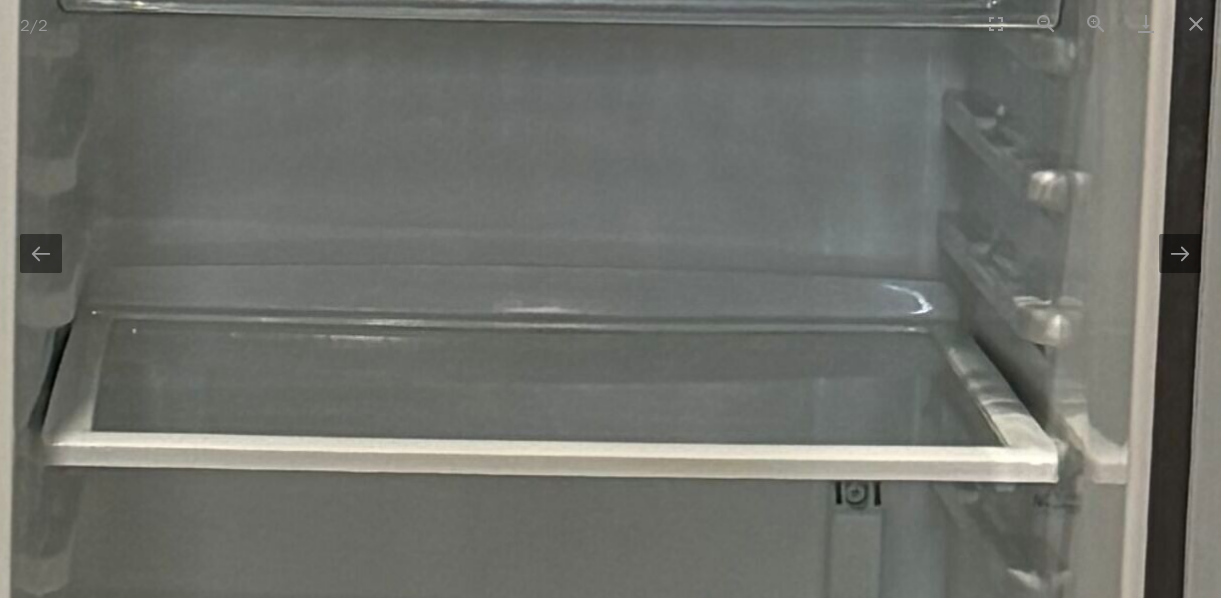 click at bounding box center [140, 821] 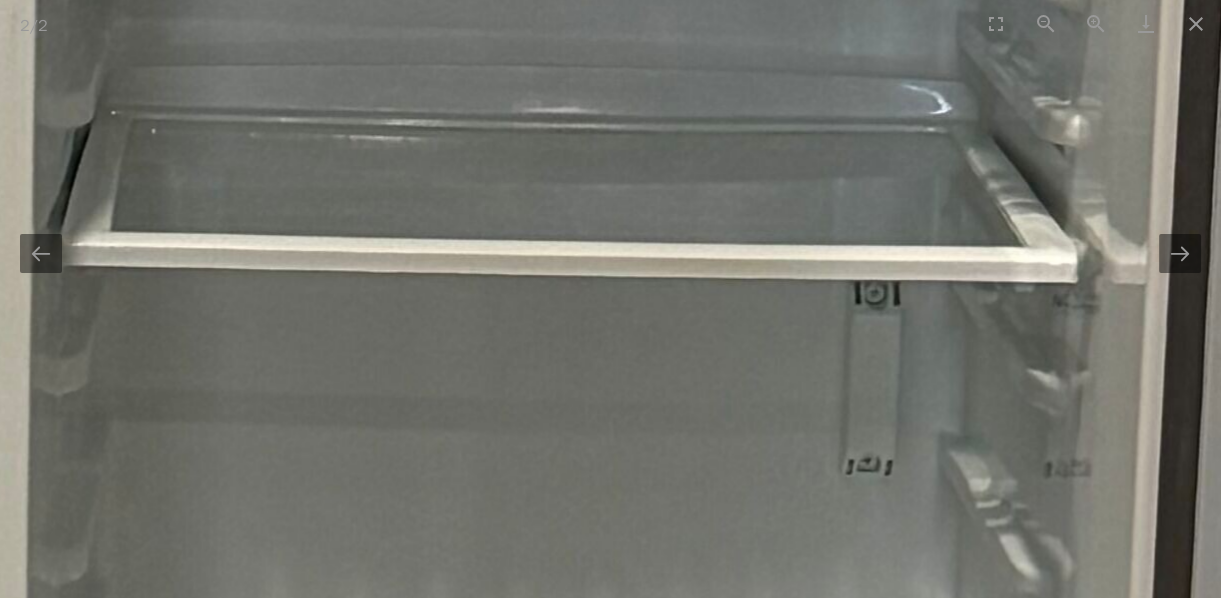 drag, startPoint x: 671, startPoint y: 375, endPoint x: 716, endPoint y: 178, distance: 202.07425 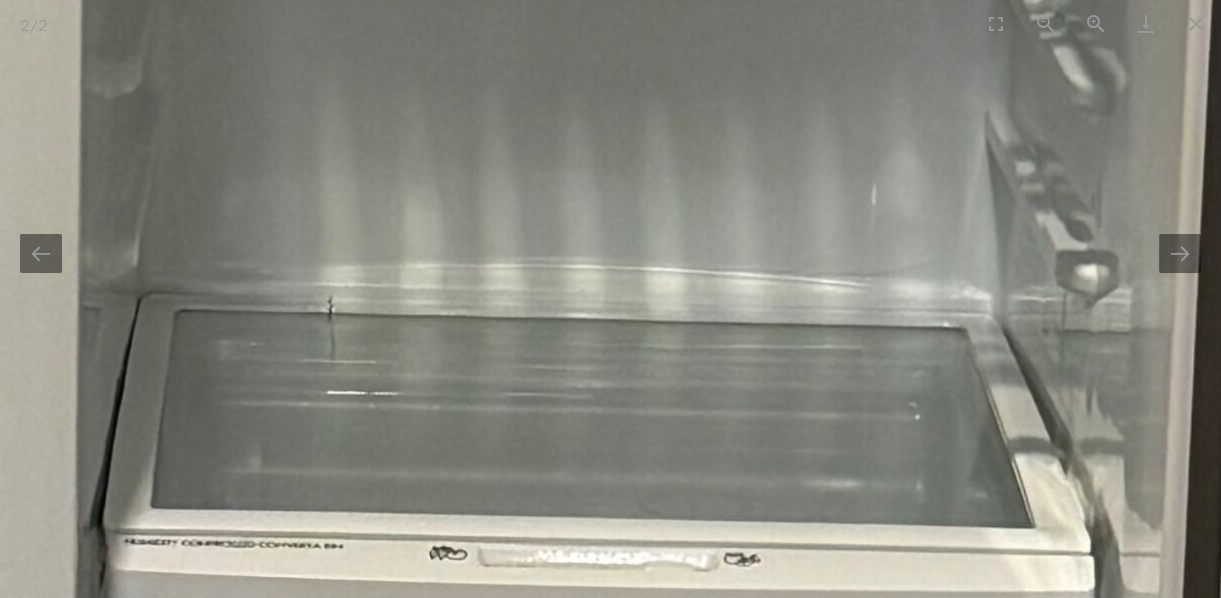 drag, startPoint x: 691, startPoint y: 300, endPoint x: 710, endPoint y: 119, distance: 181.9945 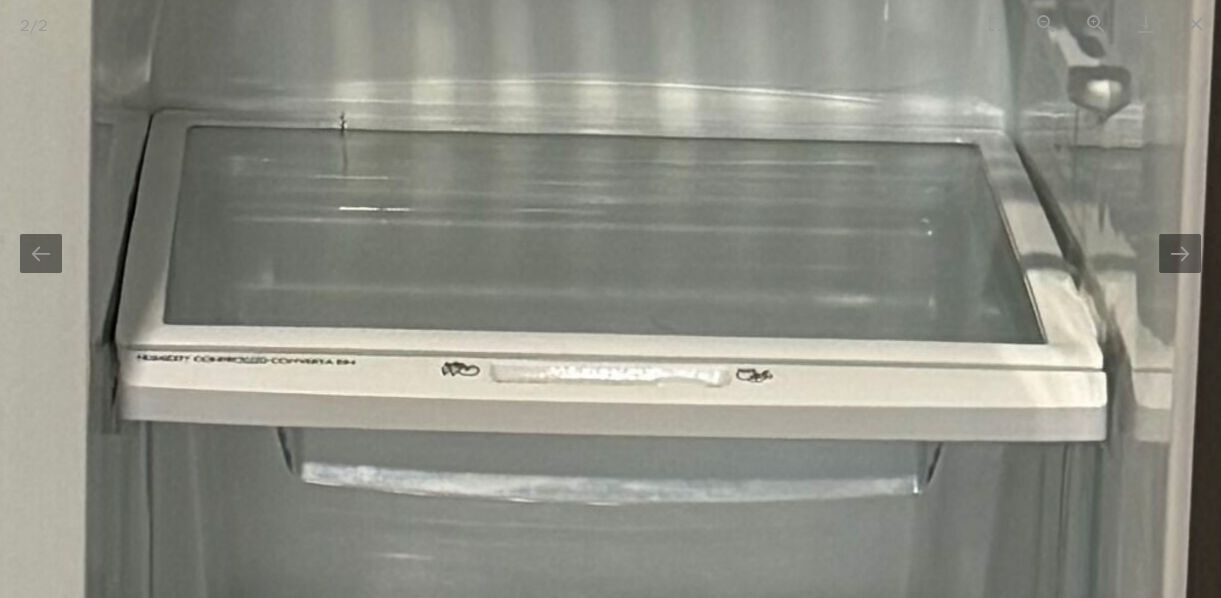 drag, startPoint x: 666, startPoint y: 447, endPoint x: 716, endPoint y: 166, distance: 285.41373 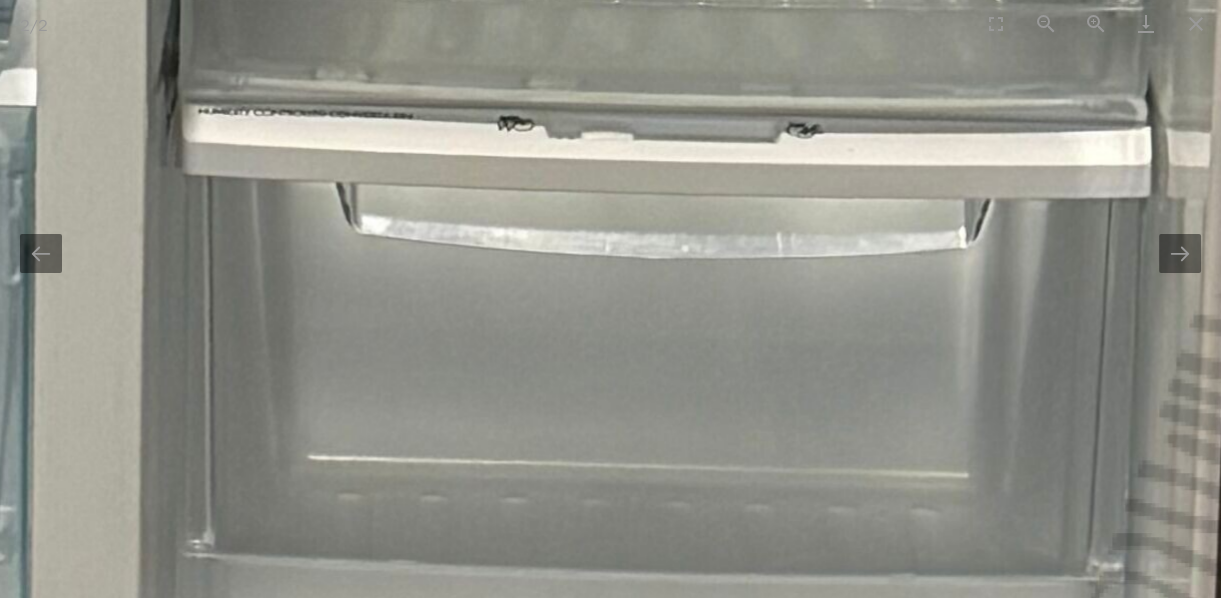 drag, startPoint x: 657, startPoint y: 369, endPoint x: 692, endPoint y: 50, distance: 320.9143 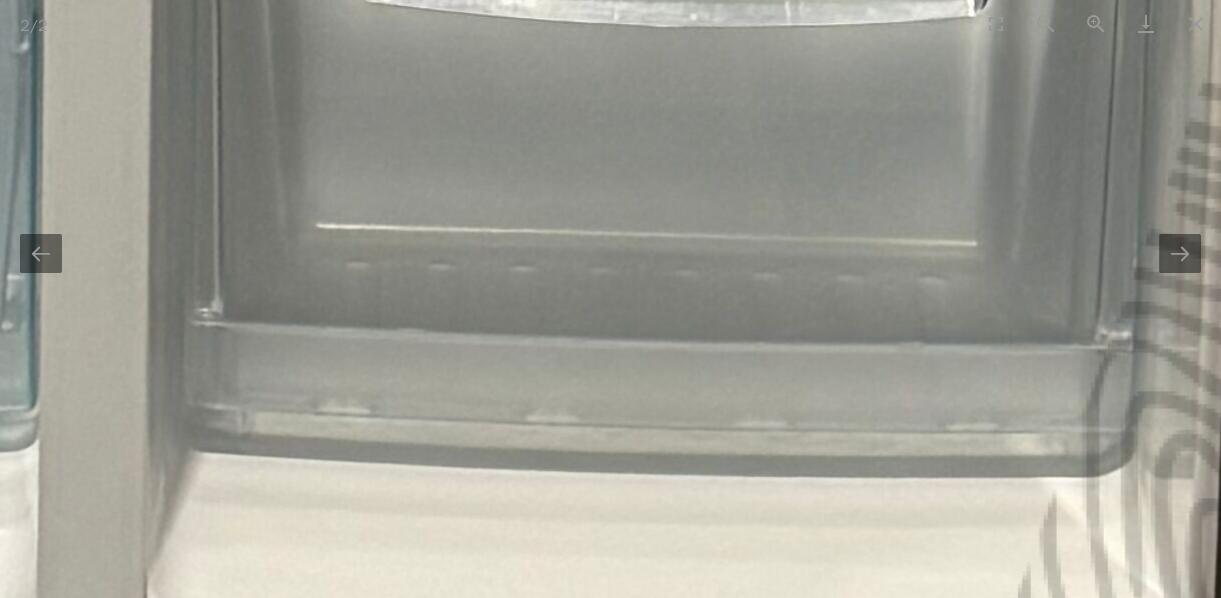drag, startPoint x: 647, startPoint y: 313, endPoint x: 703, endPoint y: 70, distance: 249.3692 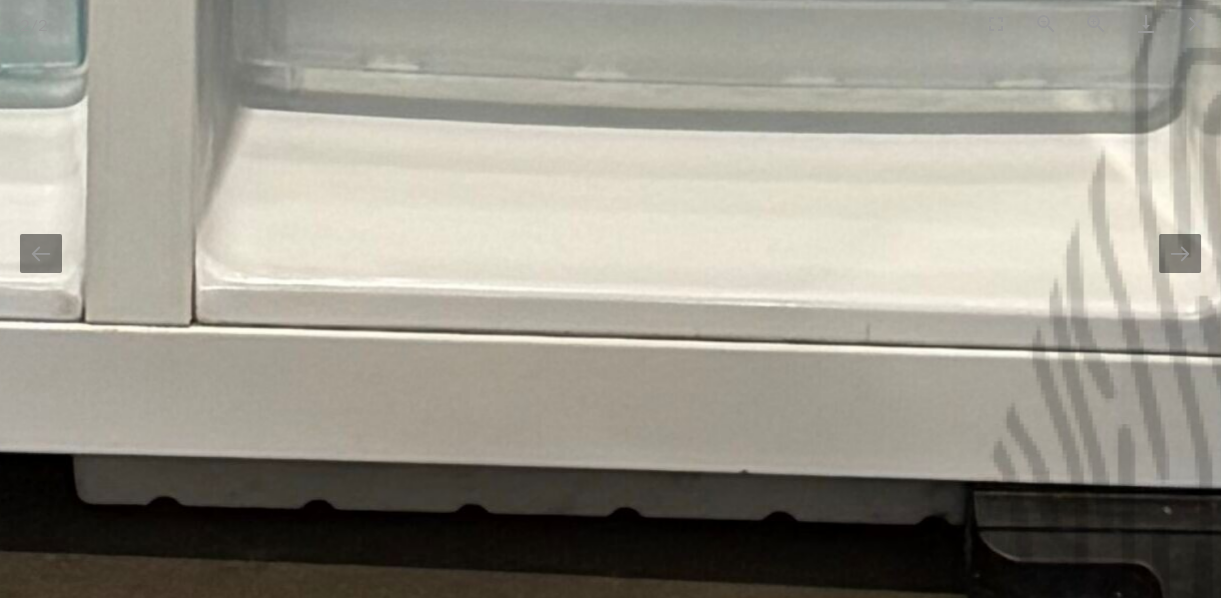 scroll, scrollTop: 0, scrollLeft: 0, axis: both 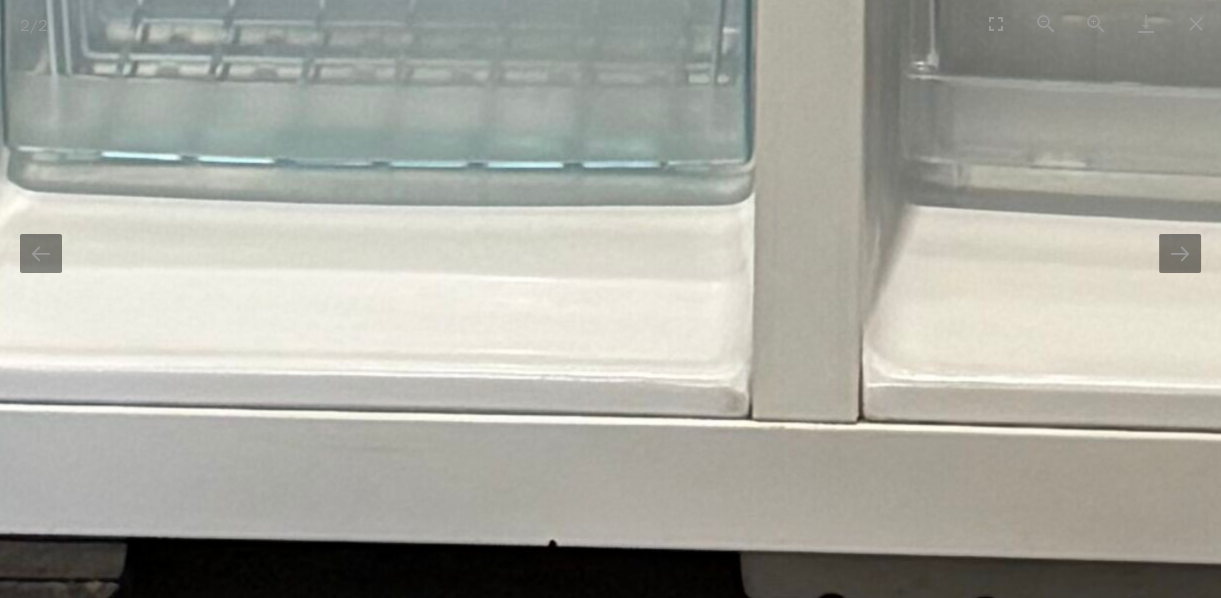 drag, startPoint x: 570, startPoint y: 218, endPoint x: 1233, endPoint y: 337, distance: 673.59485 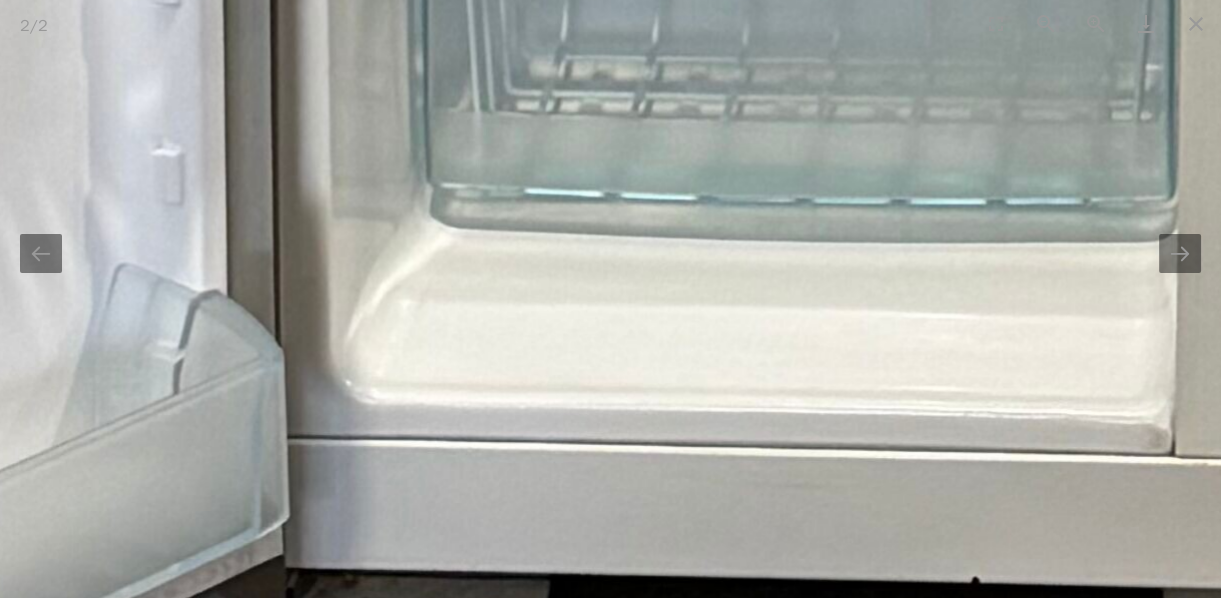 scroll, scrollTop: 0, scrollLeft: 0, axis: both 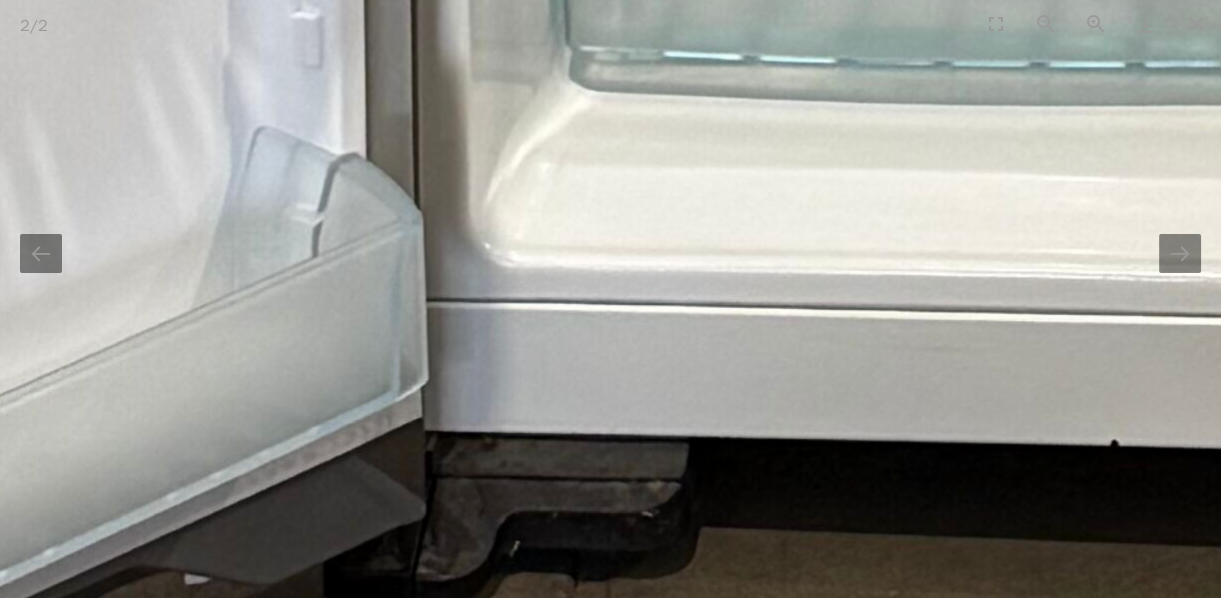 drag, startPoint x: 904, startPoint y: 413, endPoint x: 1052, endPoint y: 273, distance: 203.72531 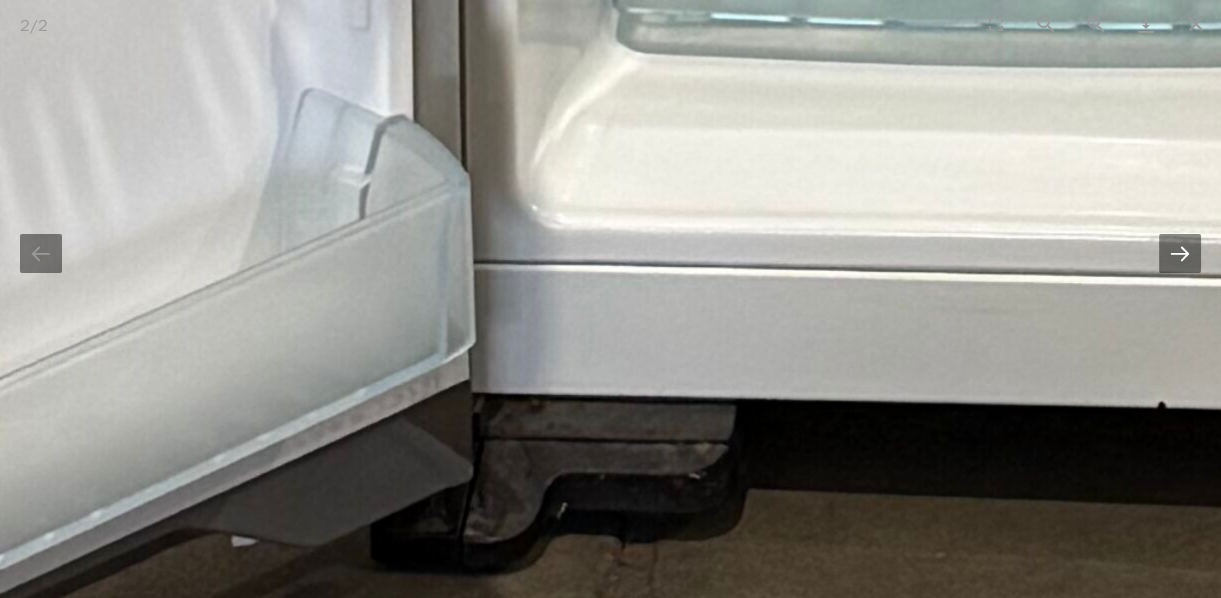 click at bounding box center (1180, 253) 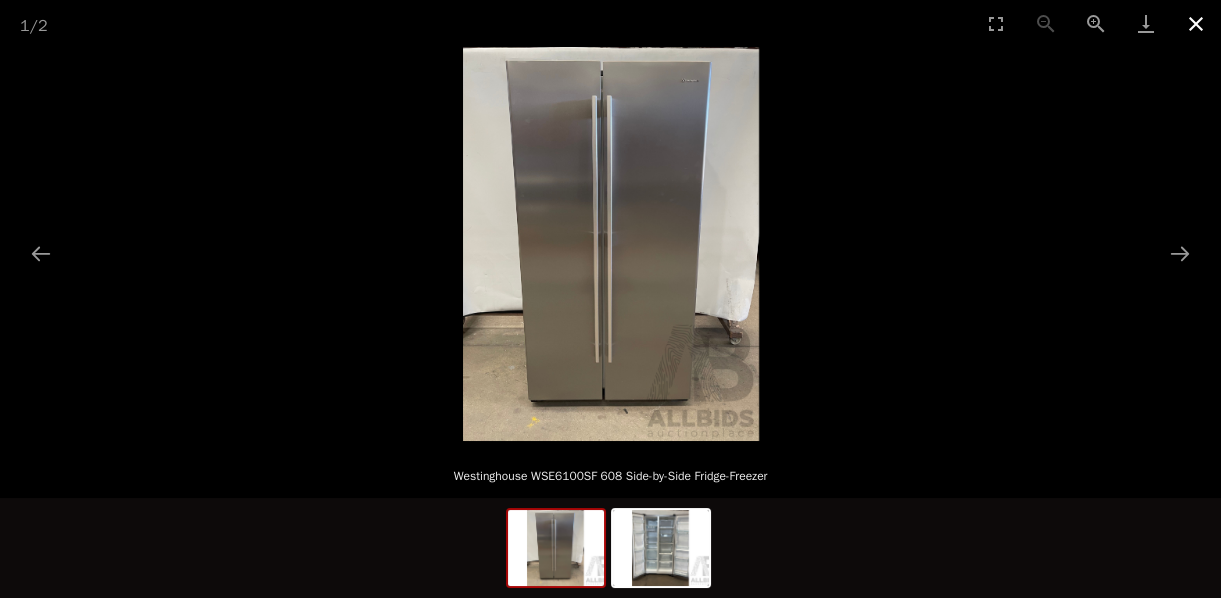 click at bounding box center (1196, 23) 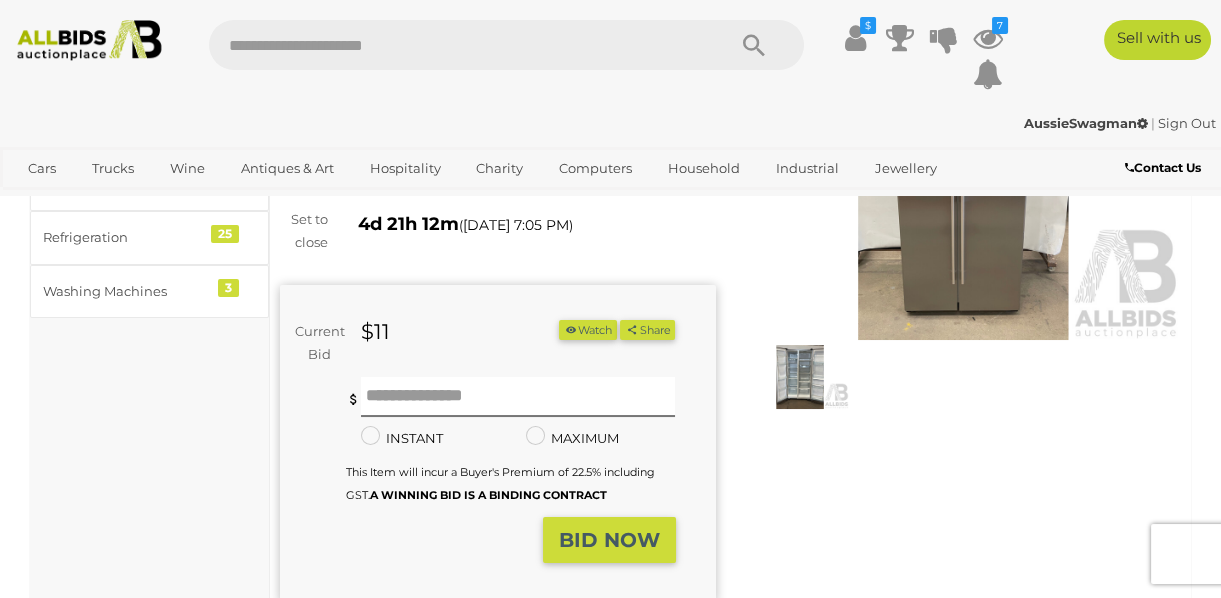 scroll, scrollTop: 0, scrollLeft: 0, axis: both 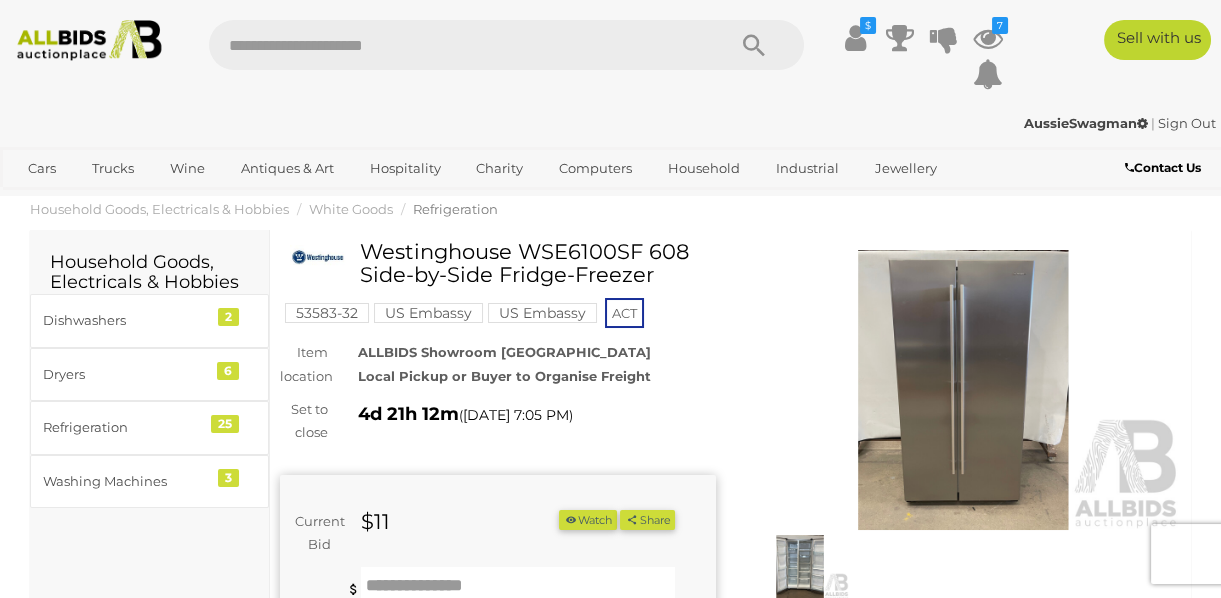 click on "Watch" at bounding box center (588, 520) 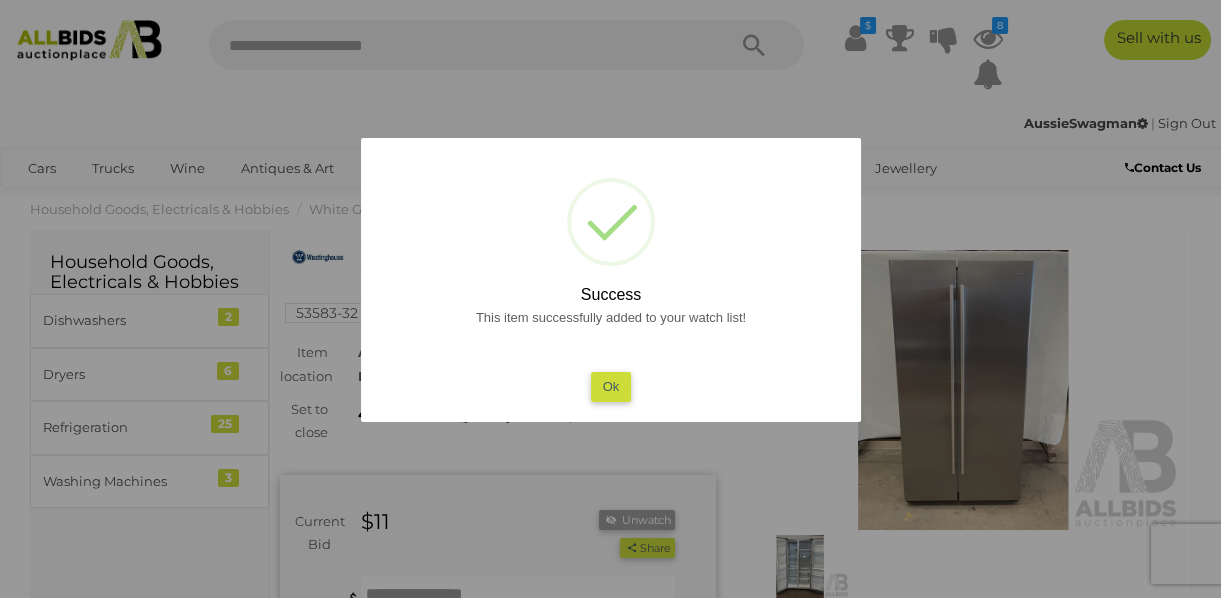 type 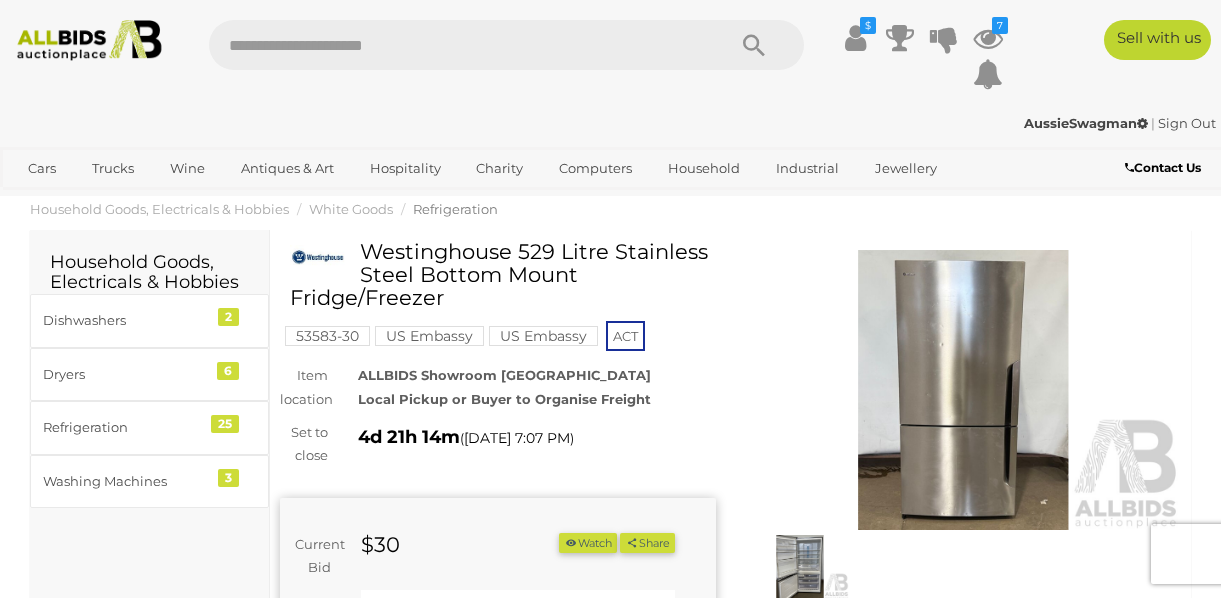 scroll, scrollTop: 0, scrollLeft: 0, axis: both 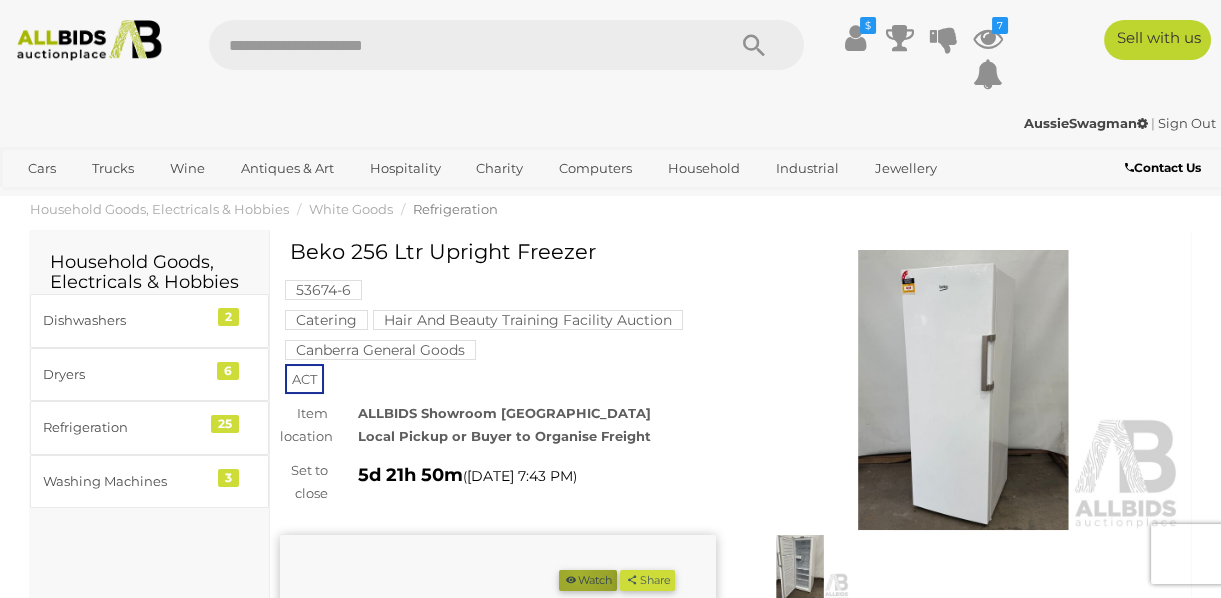 click on "Watch" at bounding box center [588, 580] 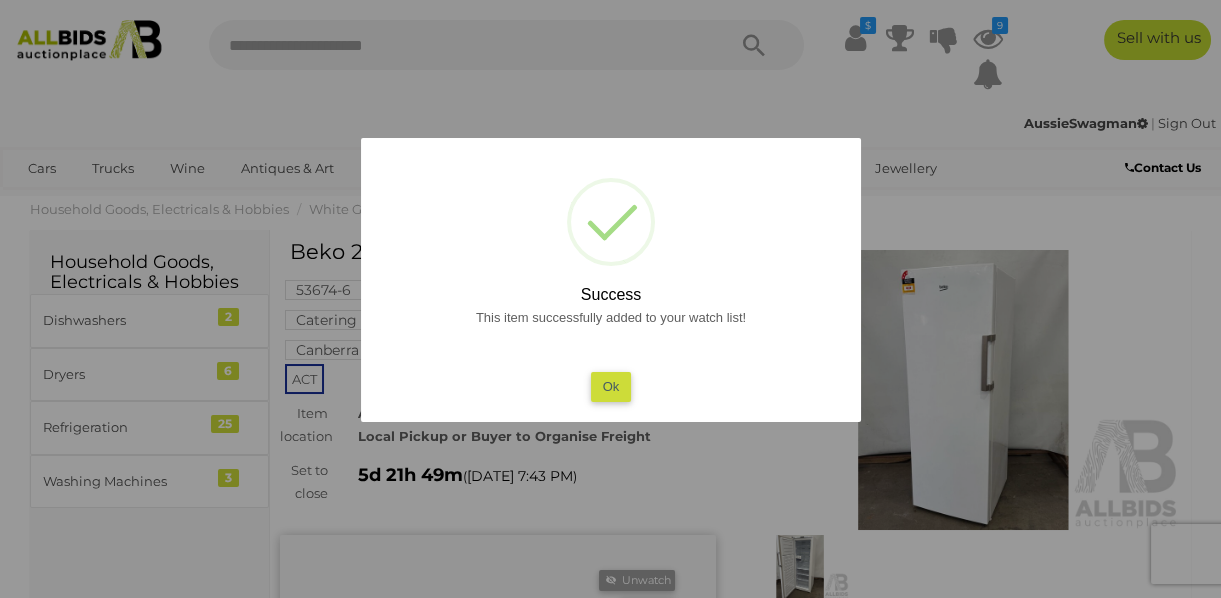 type 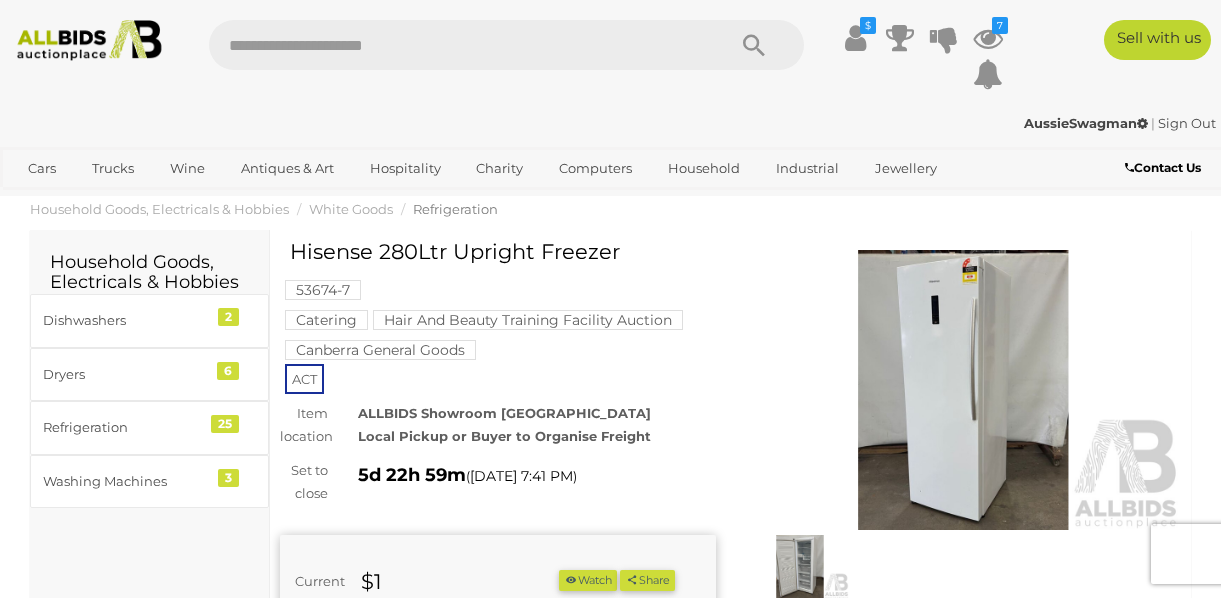 scroll, scrollTop: 0, scrollLeft: 0, axis: both 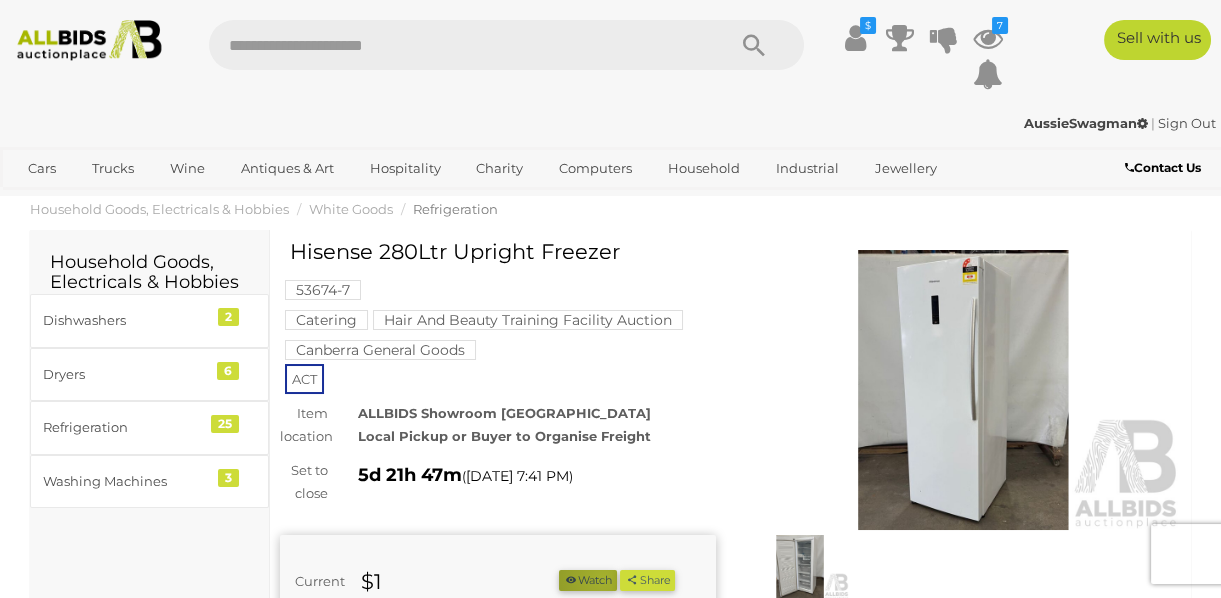 click on "Watch" at bounding box center (588, 580) 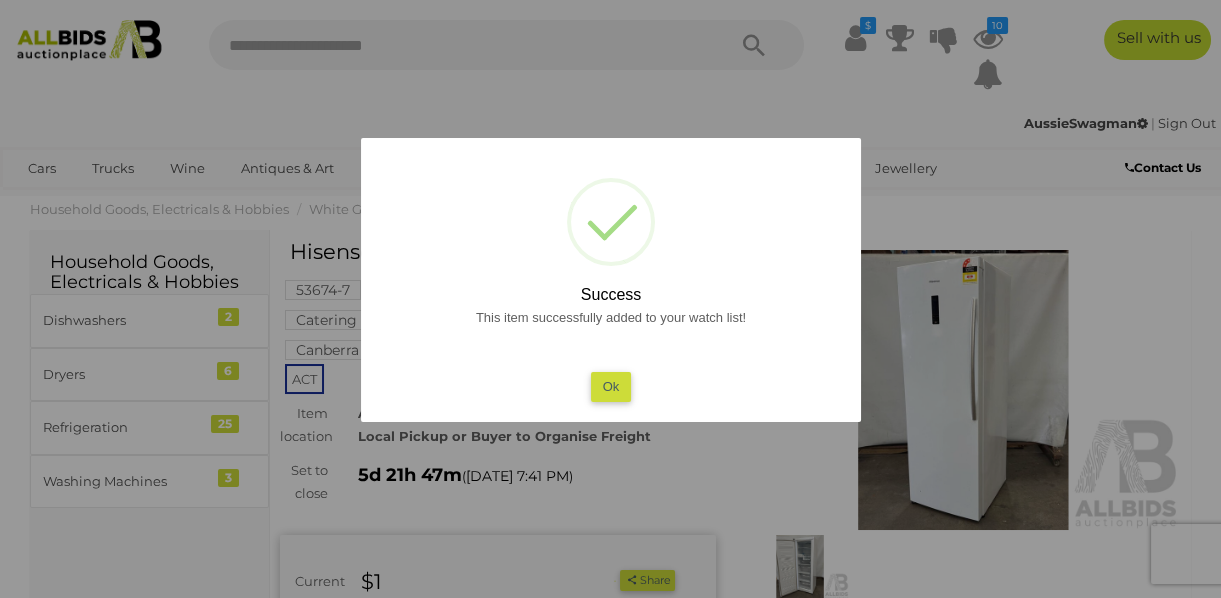 type 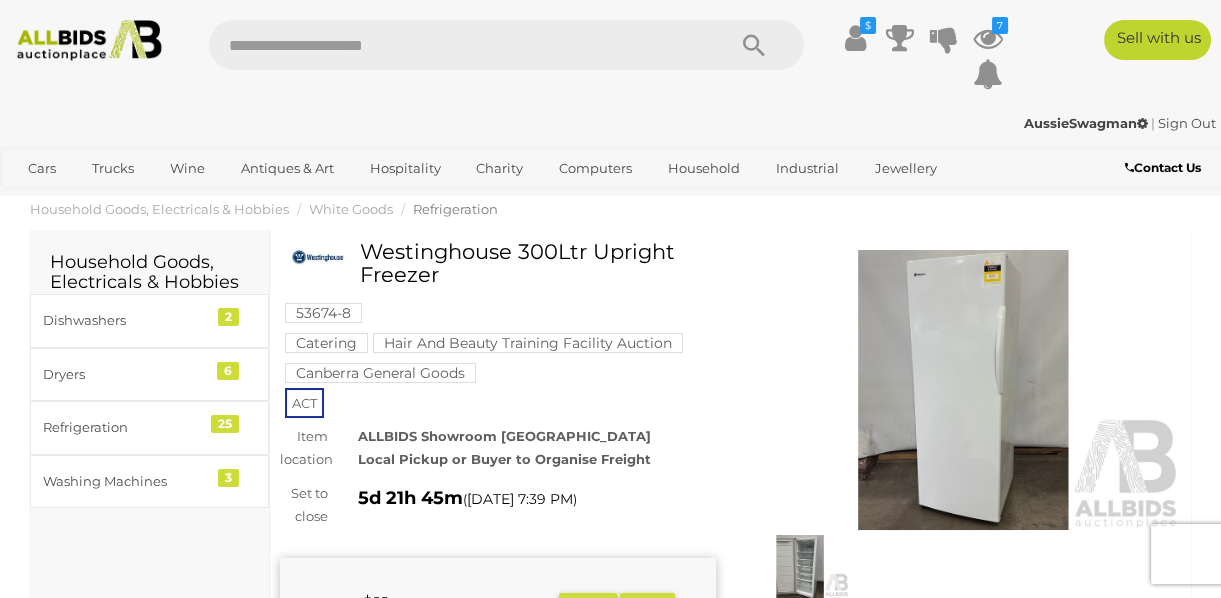 scroll, scrollTop: 90, scrollLeft: 0, axis: vertical 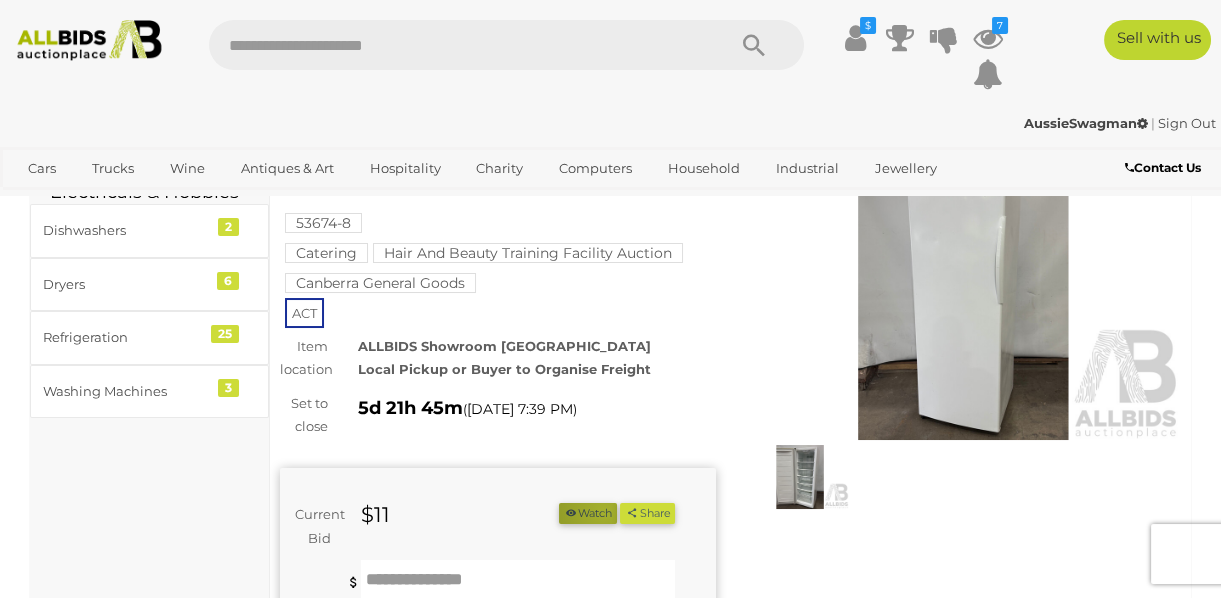 click on "Watch" at bounding box center (588, 513) 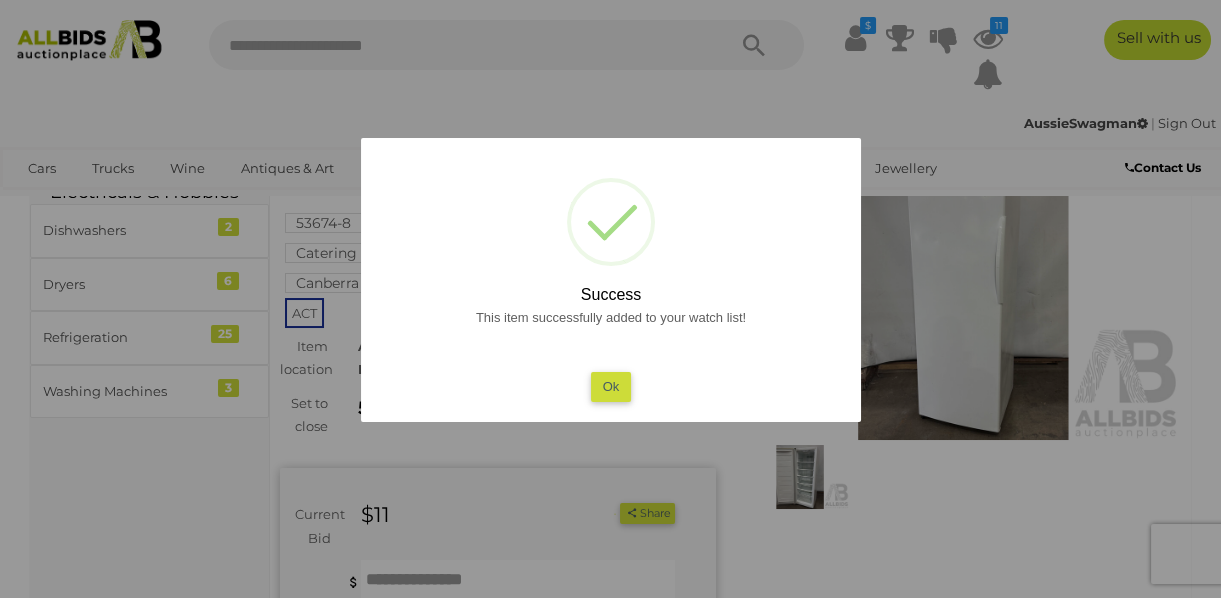 type 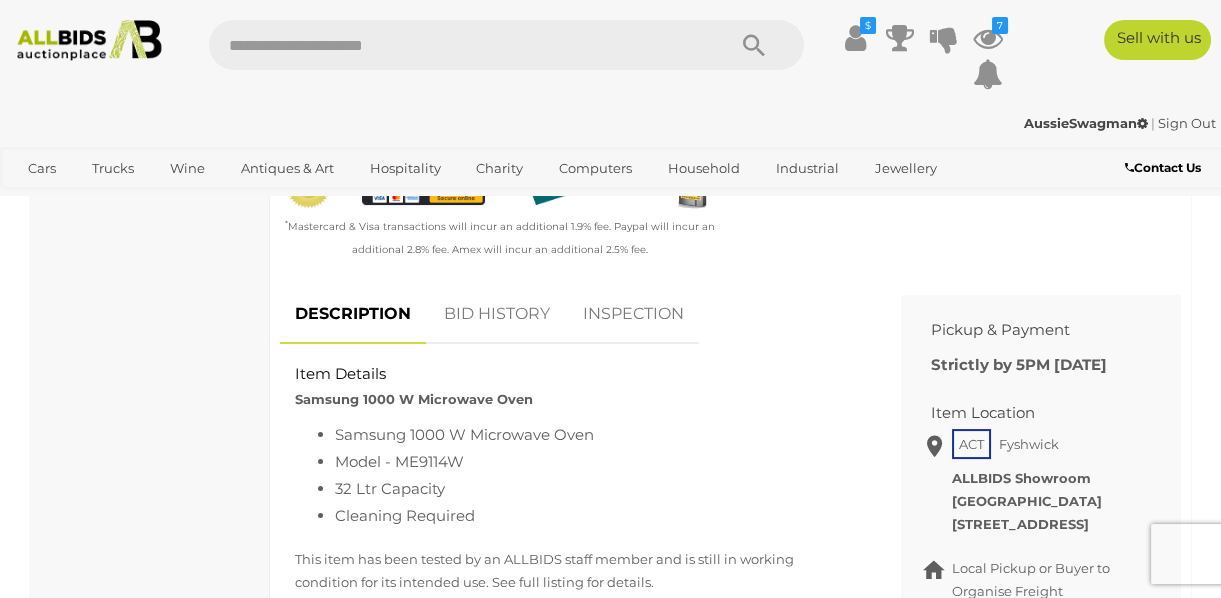 scroll, scrollTop: 727, scrollLeft: 0, axis: vertical 